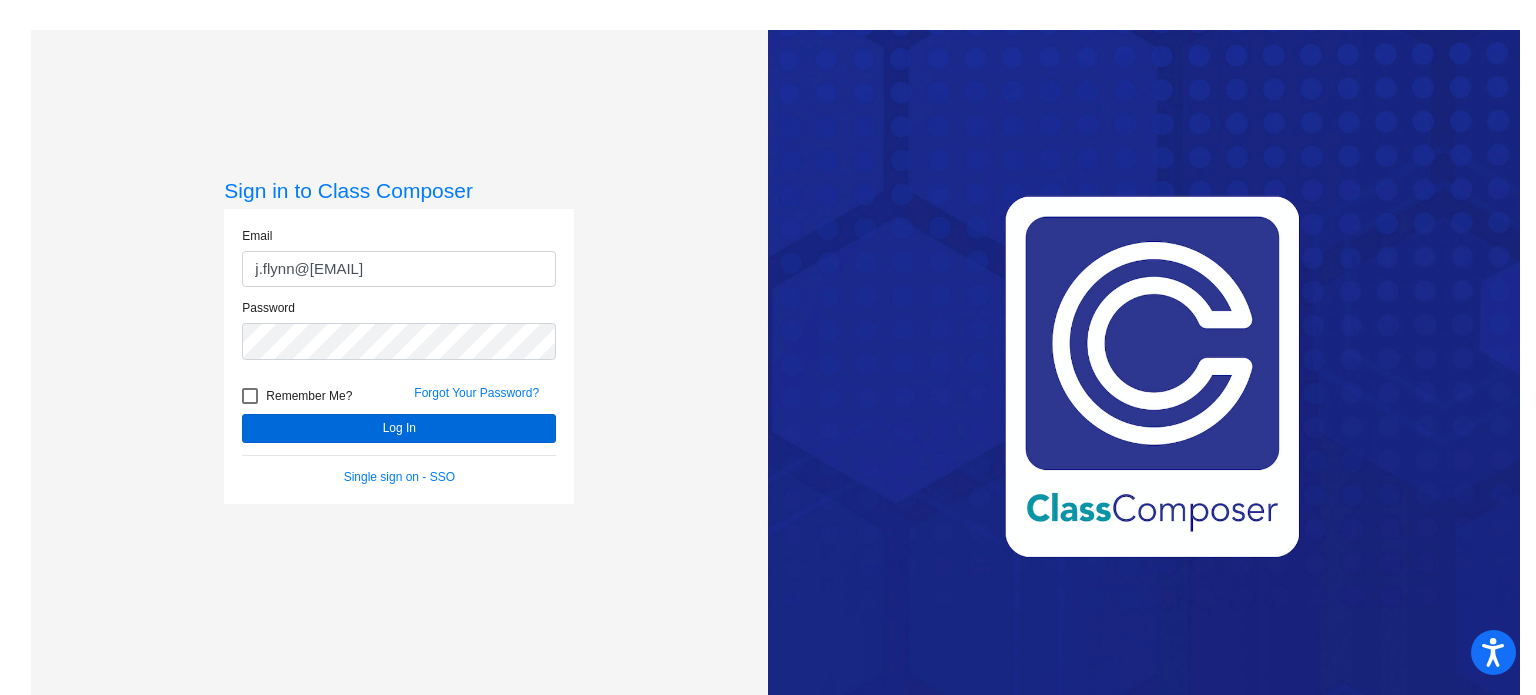 scroll, scrollTop: 0, scrollLeft: 0, axis: both 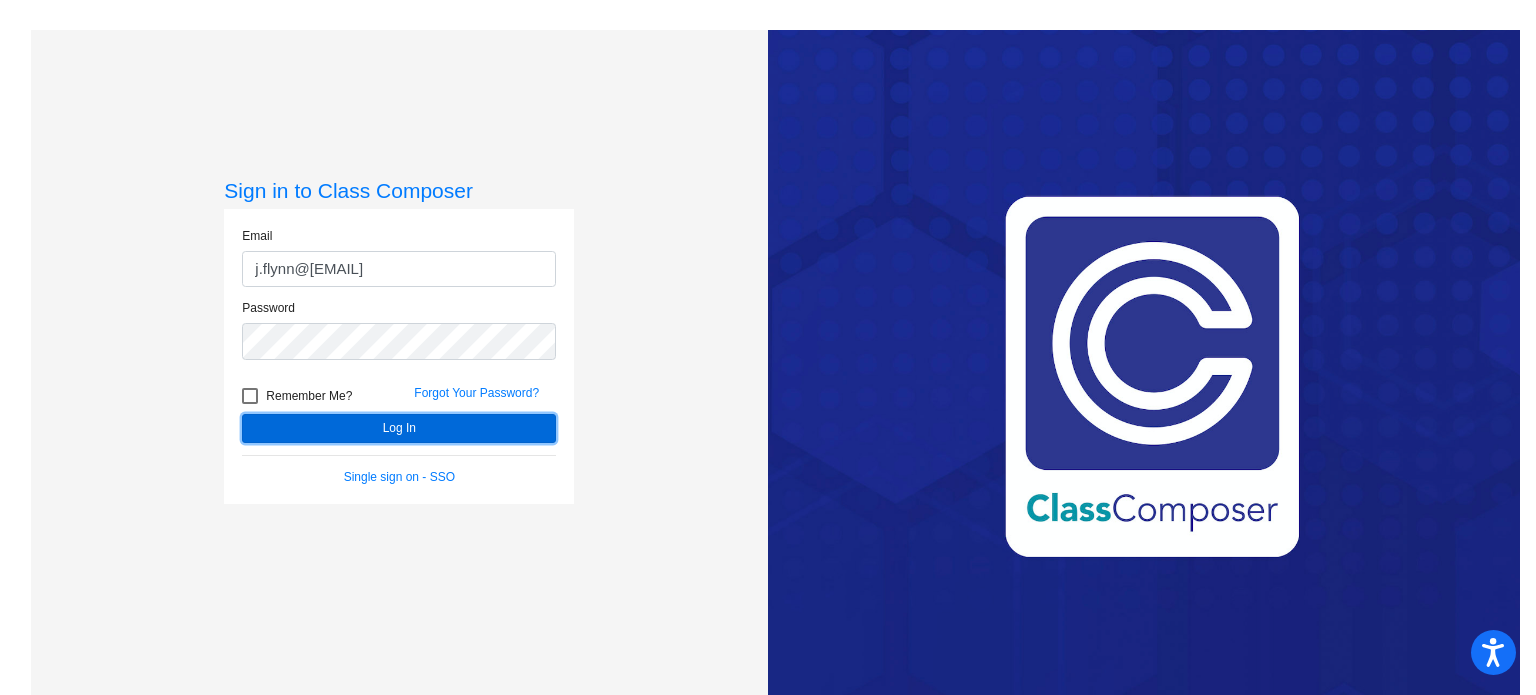 click on "Log In" 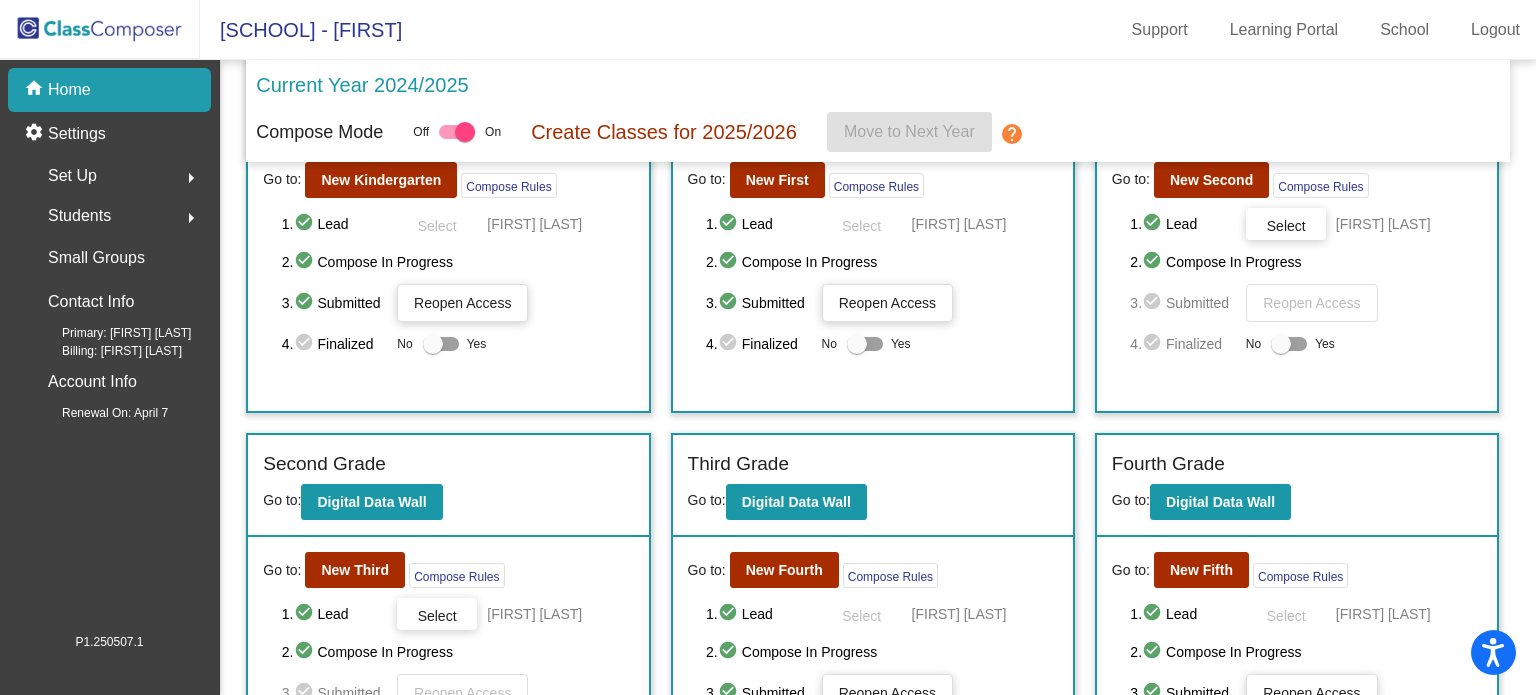 scroll, scrollTop: 132, scrollLeft: 0, axis: vertical 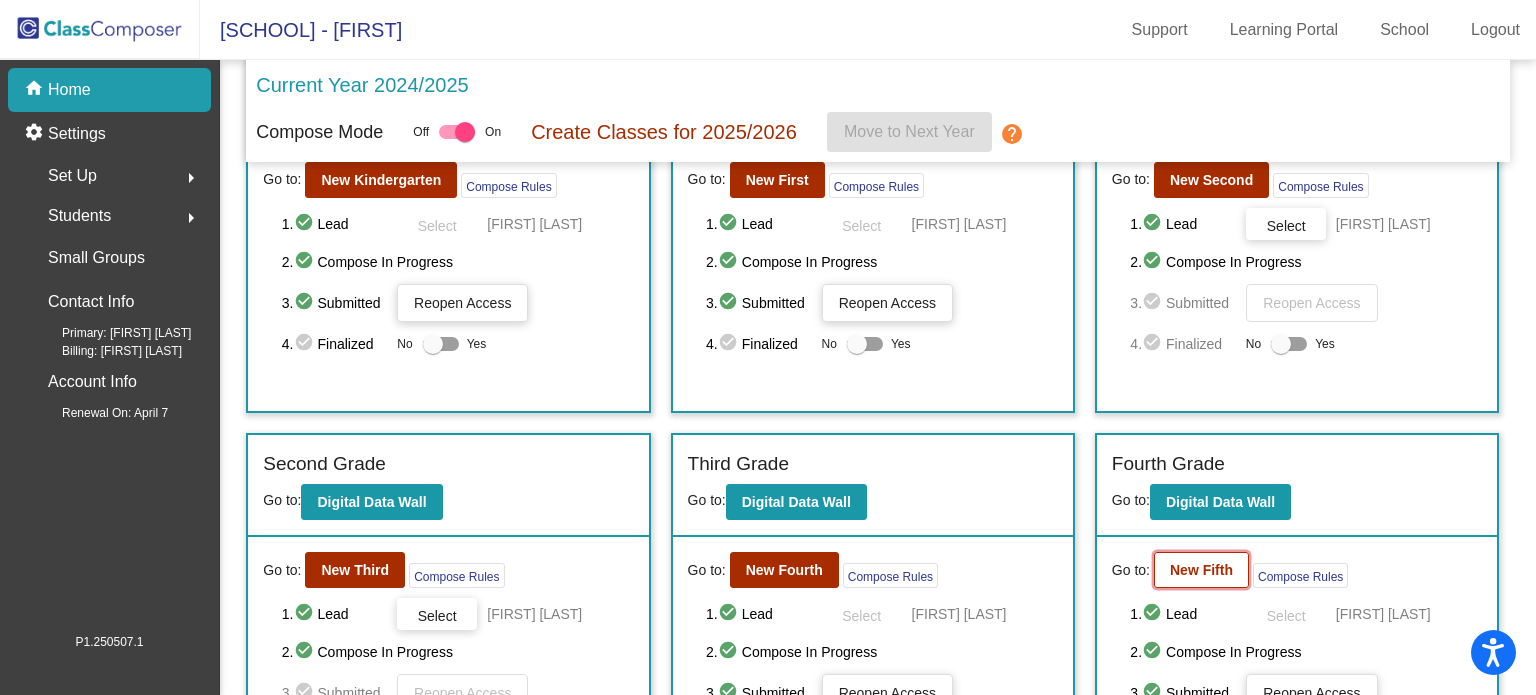 click on "New Fifth" 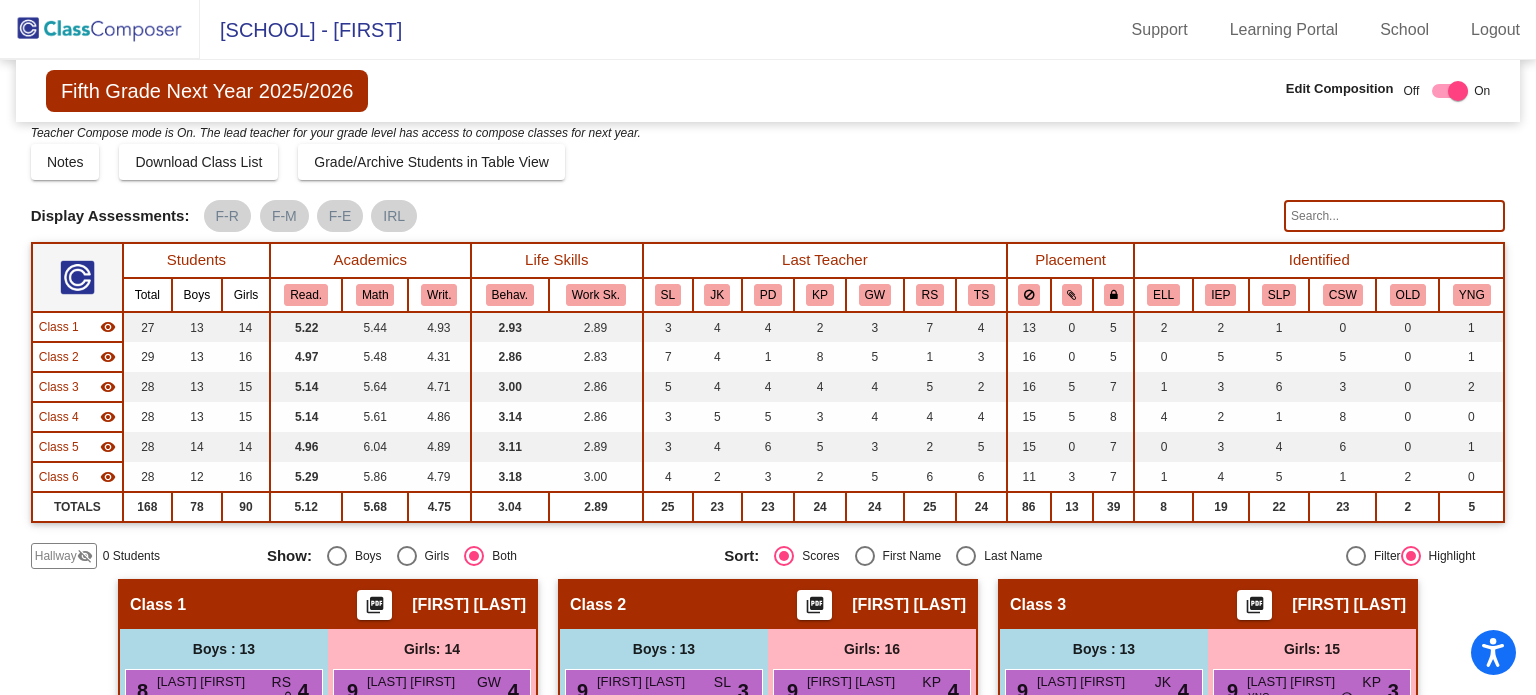 scroll, scrollTop: 20, scrollLeft: 0, axis: vertical 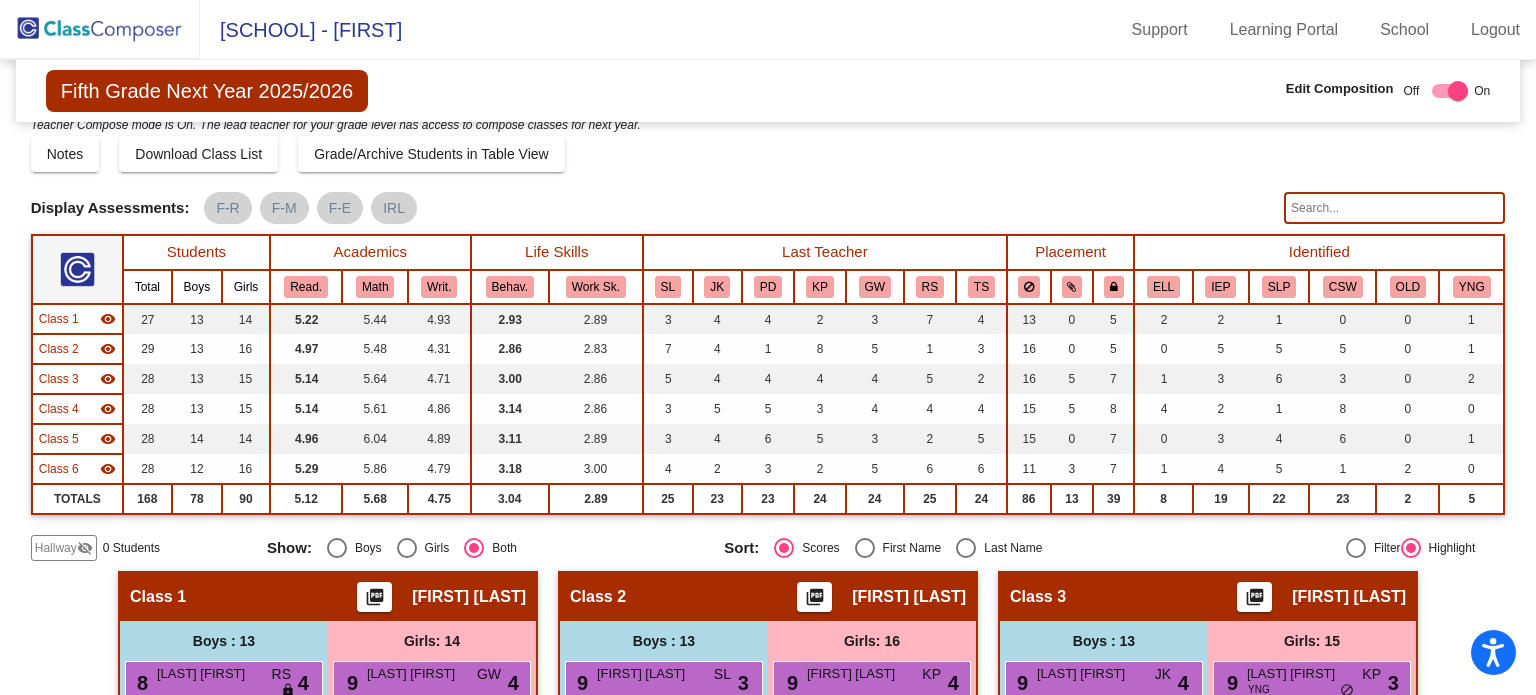 click at bounding box center [966, 548] 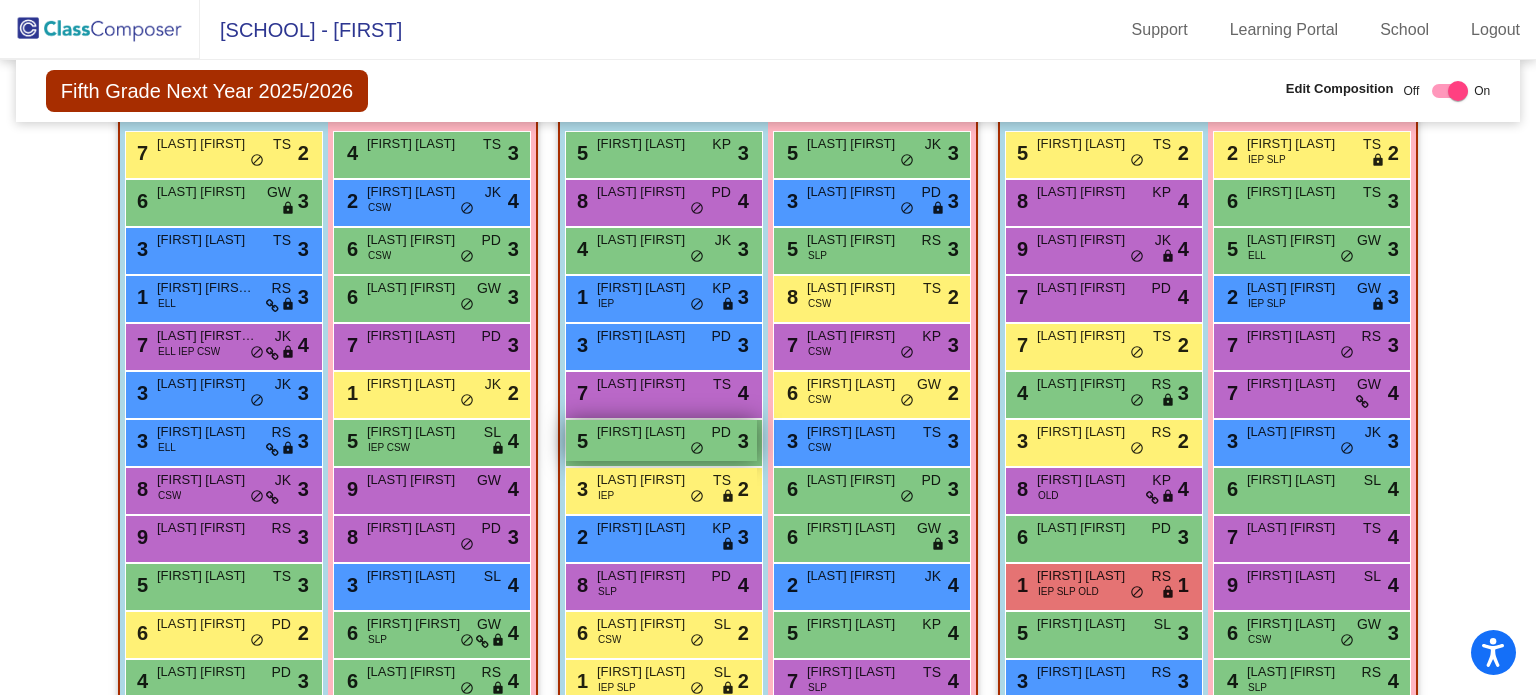 scroll, scrollTop: 1356, scrollLeft: 0, axis: vertical 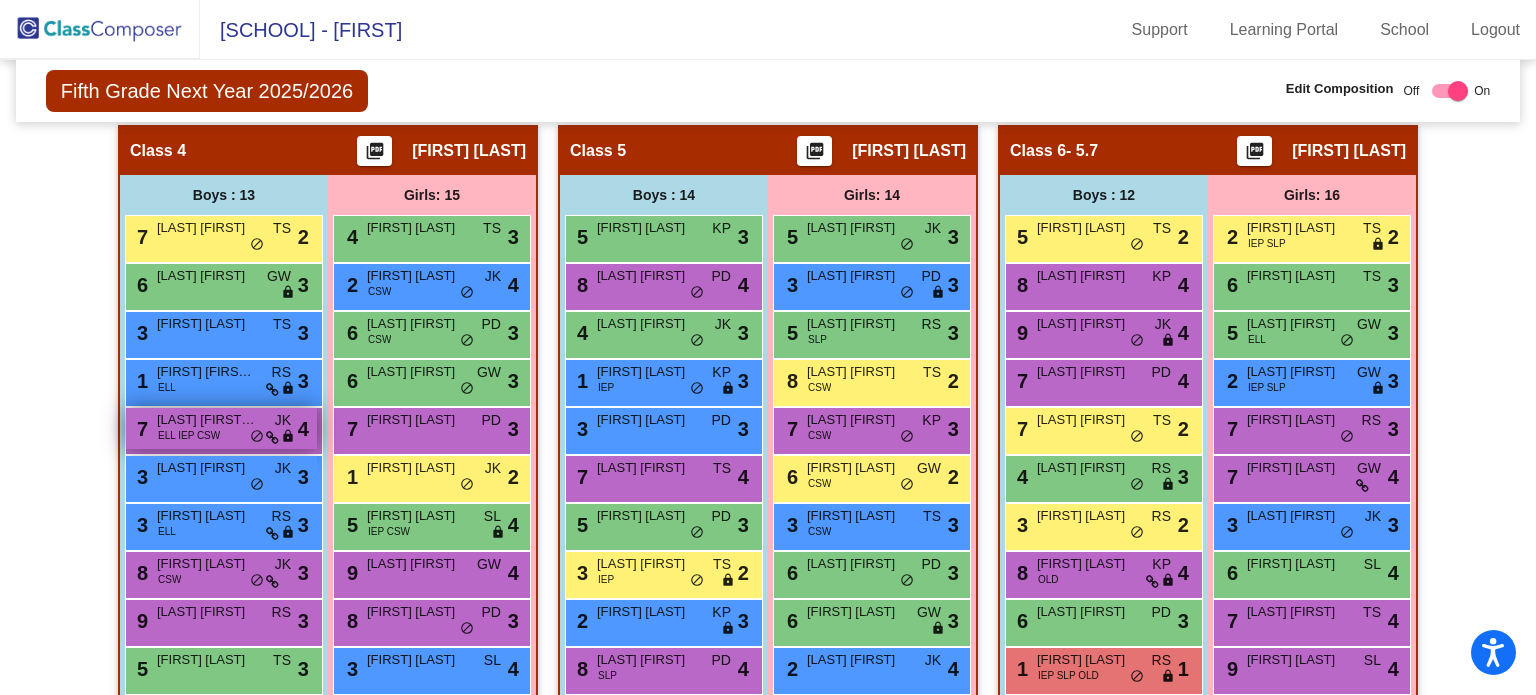 click on "7 Salazar Lopez Iker ELL IEP CSW JK lock do_not_disturb_alt 4" at bounding box center [221, 428] 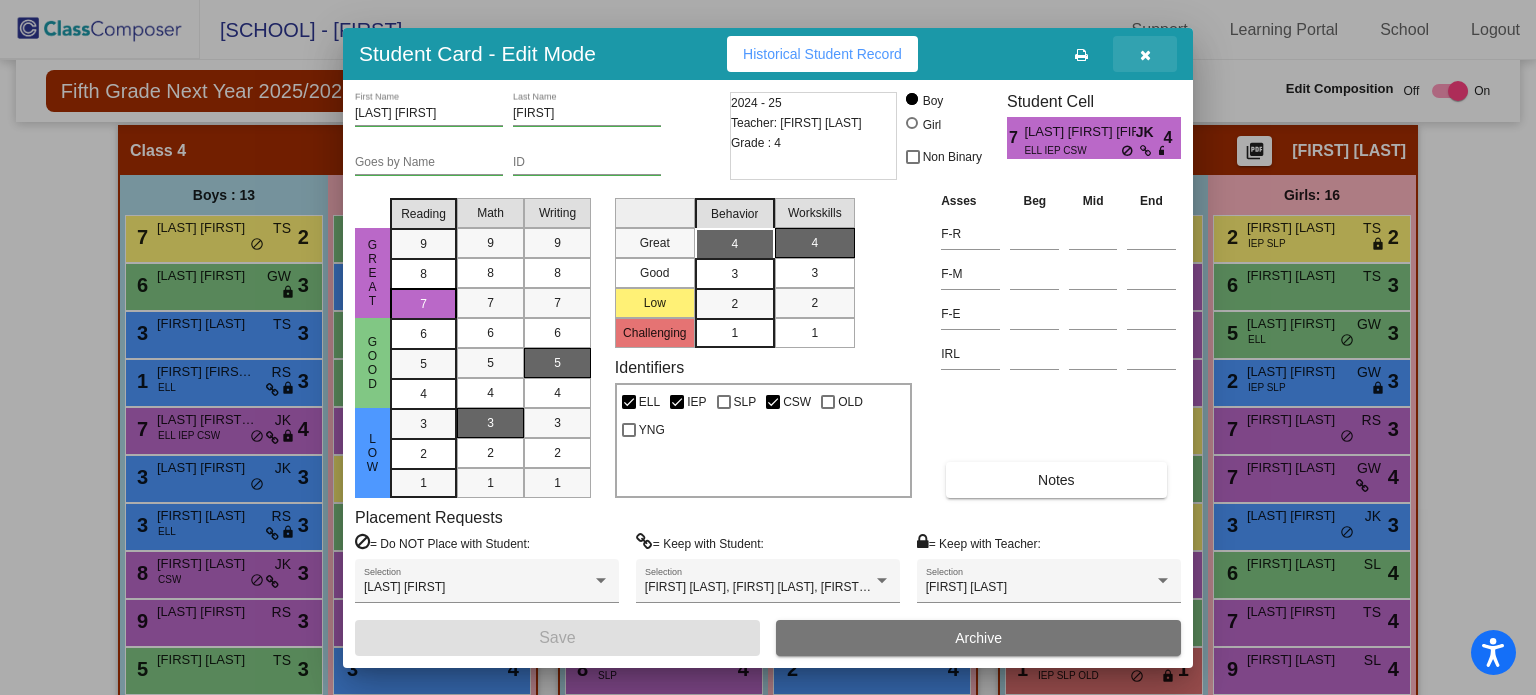 click at bounding box center [1145, 54] 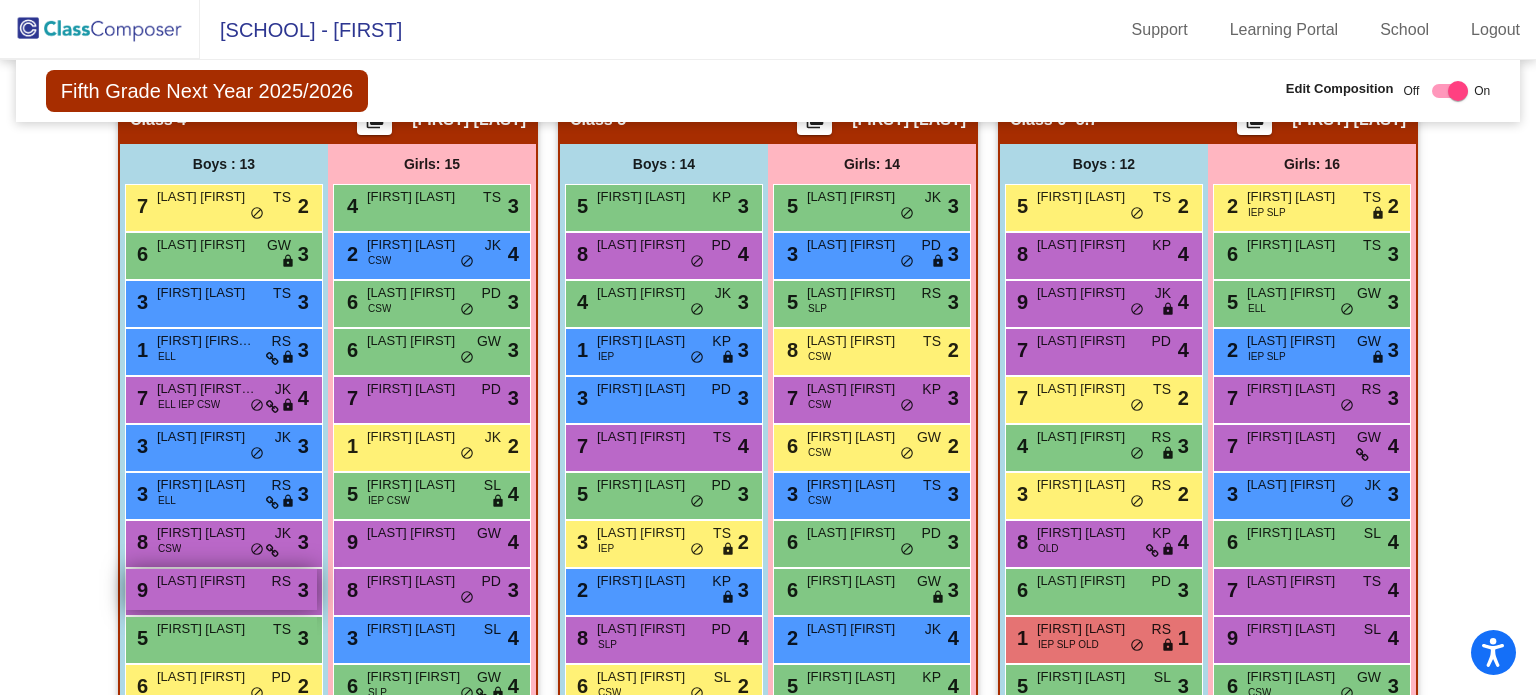 scroll, scrollTop: 1388, scrollLeft: 0, axis: vertical 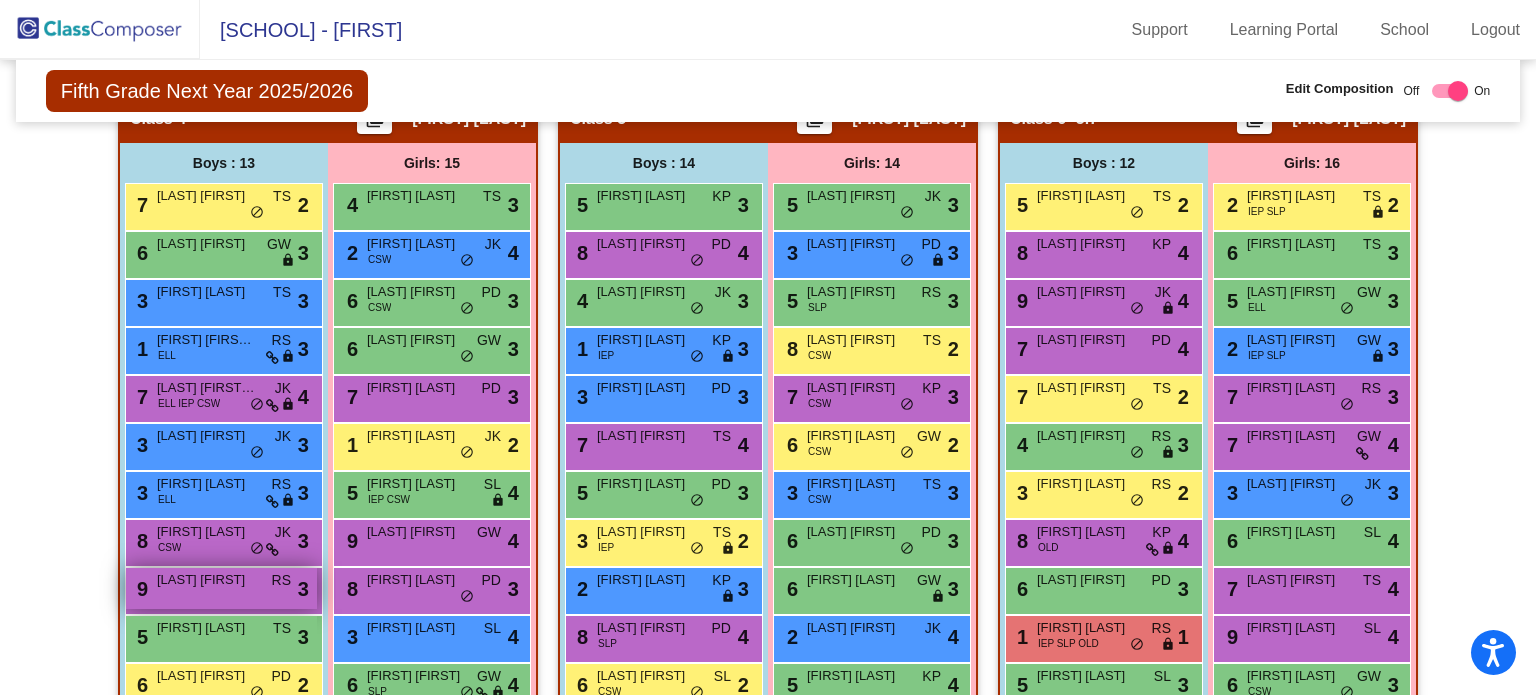 click on "Splittstoesser Oliver" at bounding box center (207, 580) 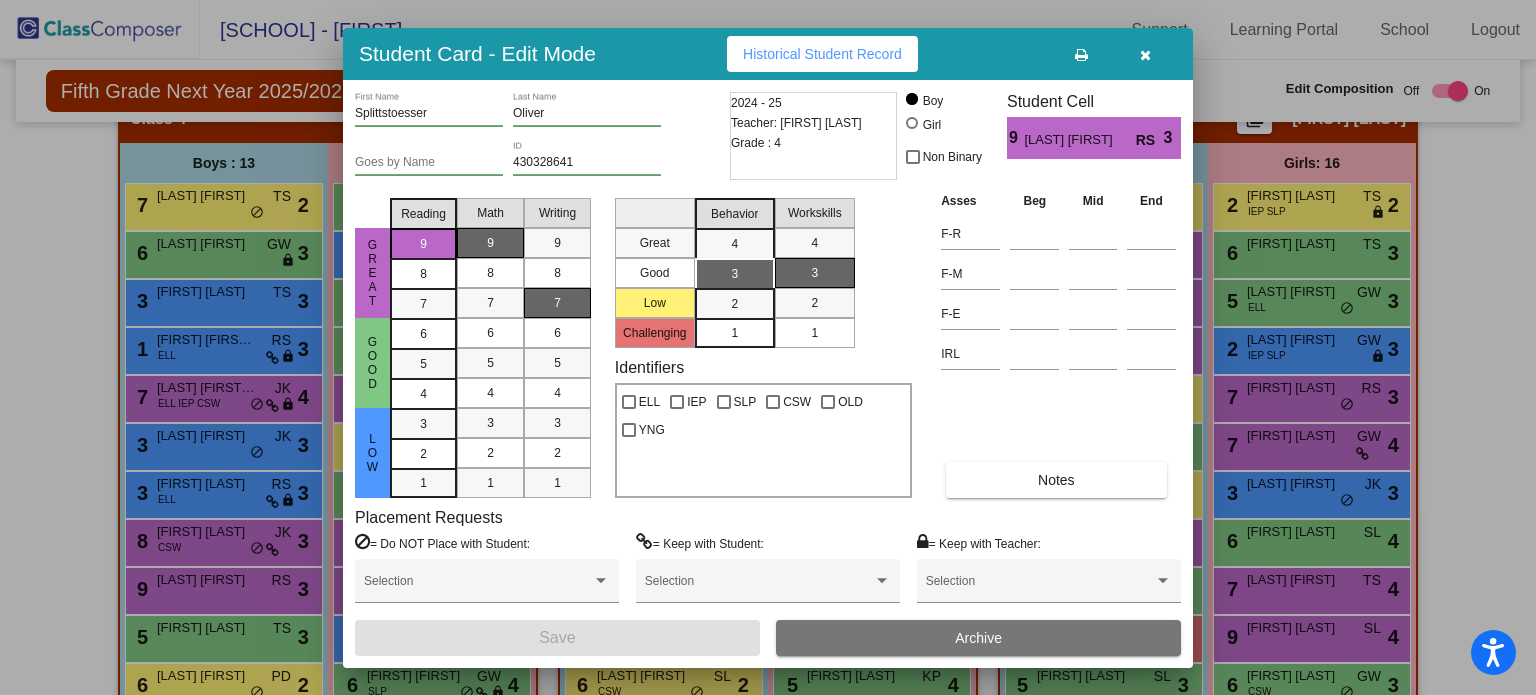 click at bounding box center (1145, 55) 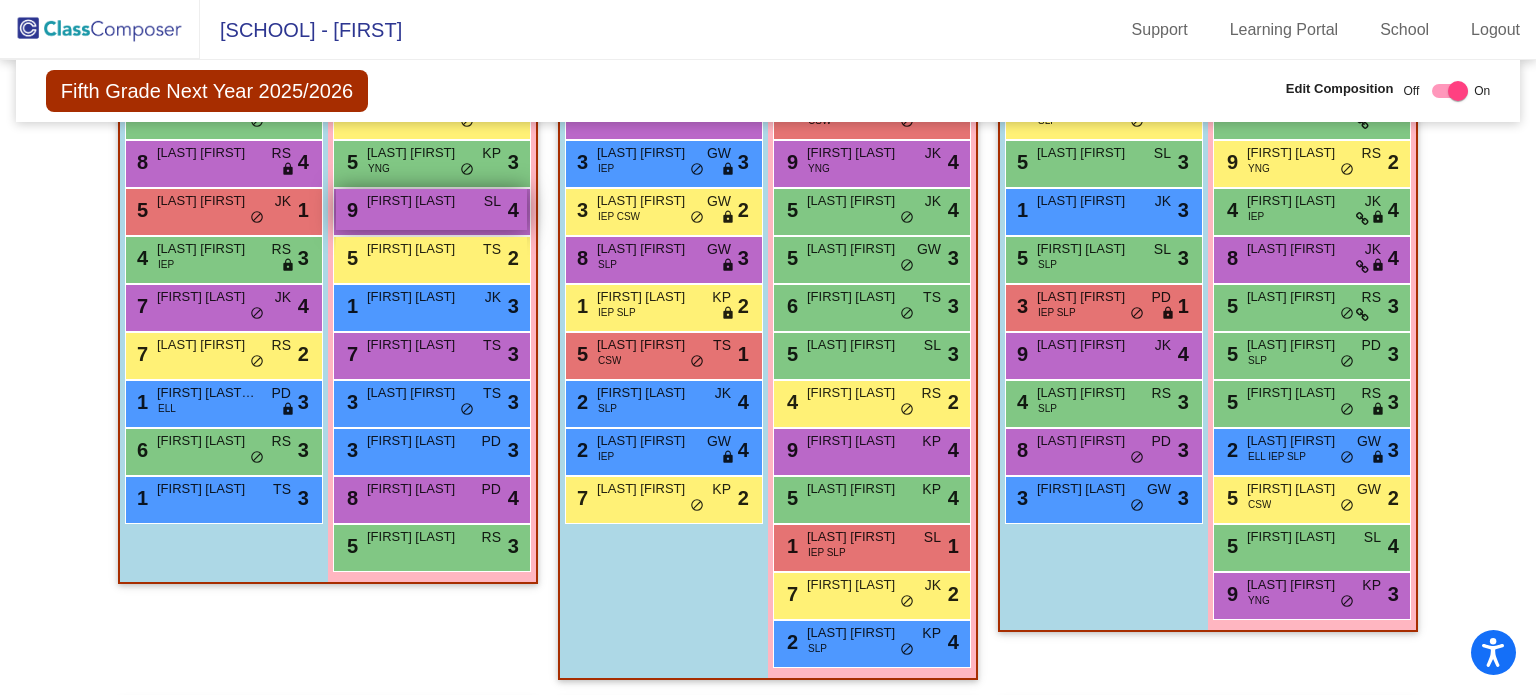 scroll, scrollTop: 767, scrollLeft: 0, axis: vertical 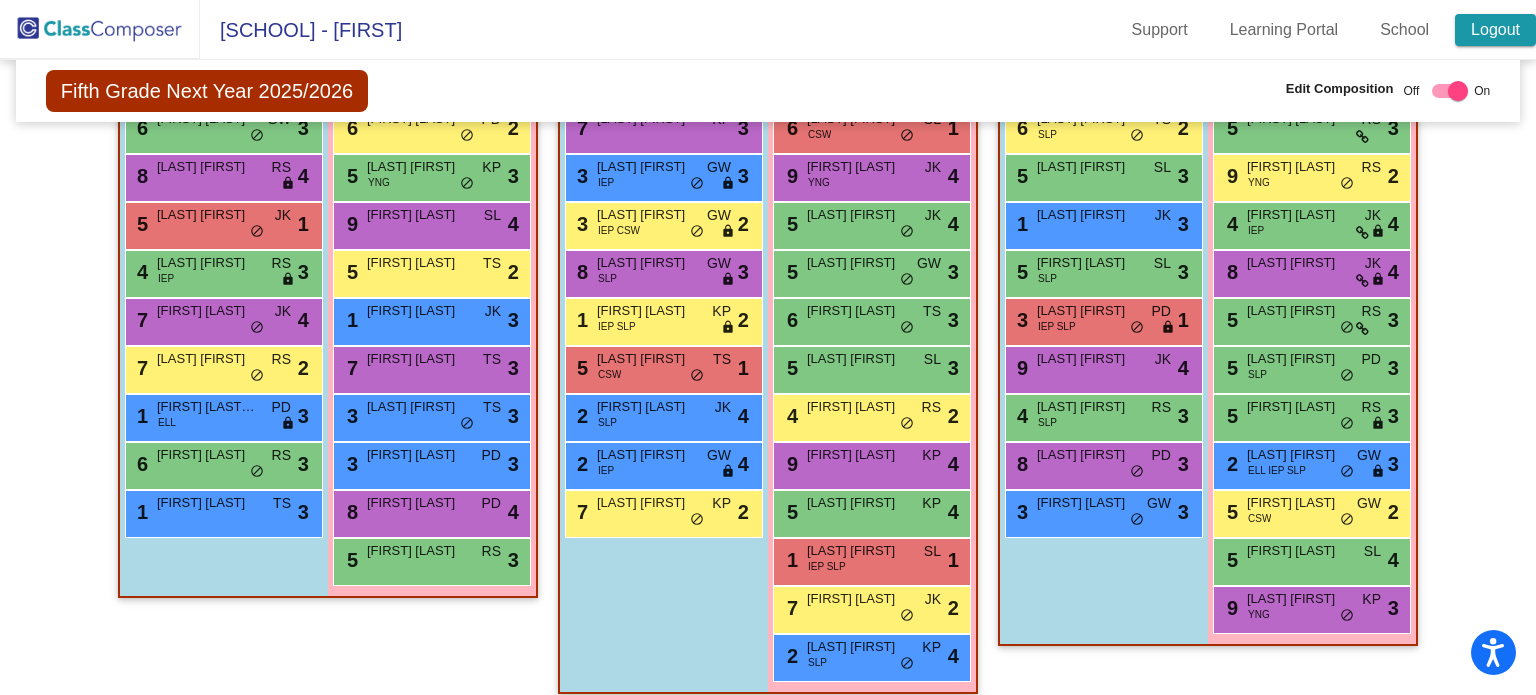 click on "Logout" 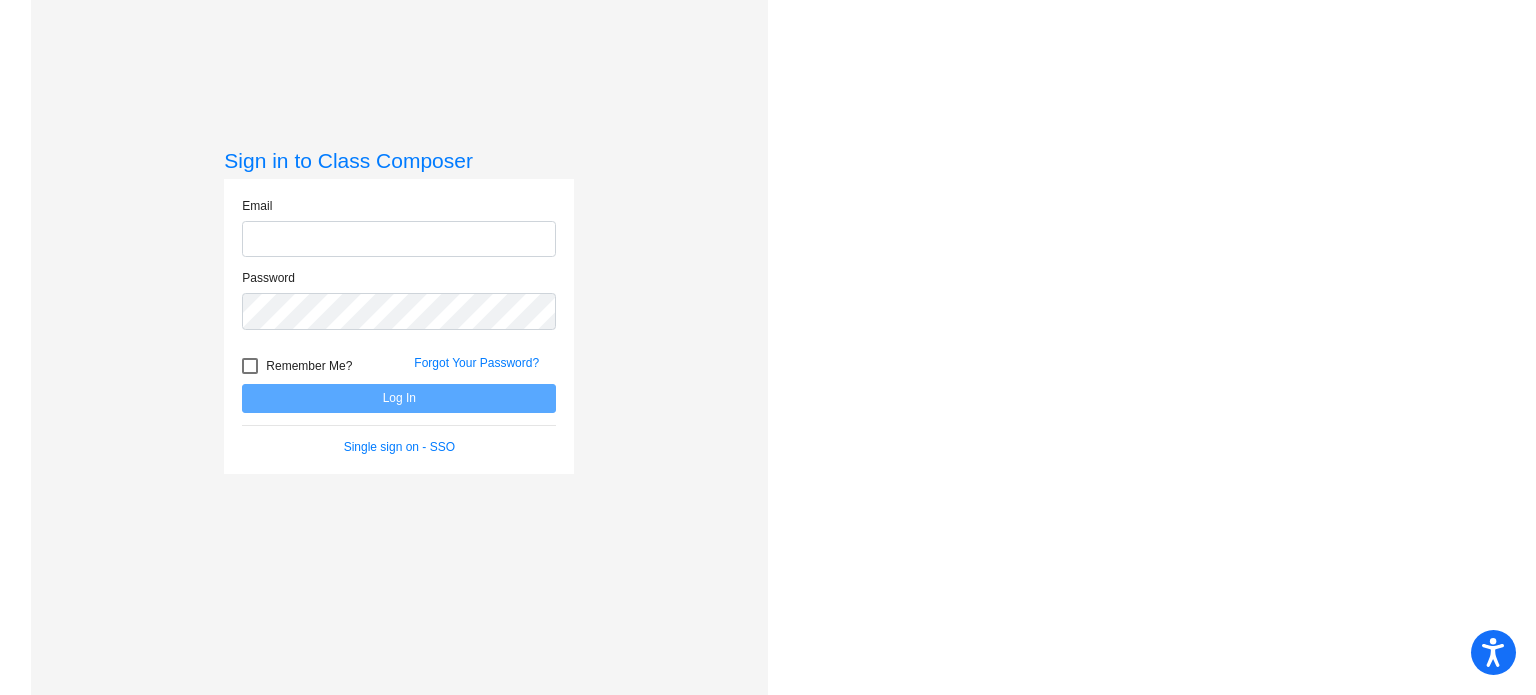 scroll, scrollTop: 0, scrollLeft: 0, axis: both 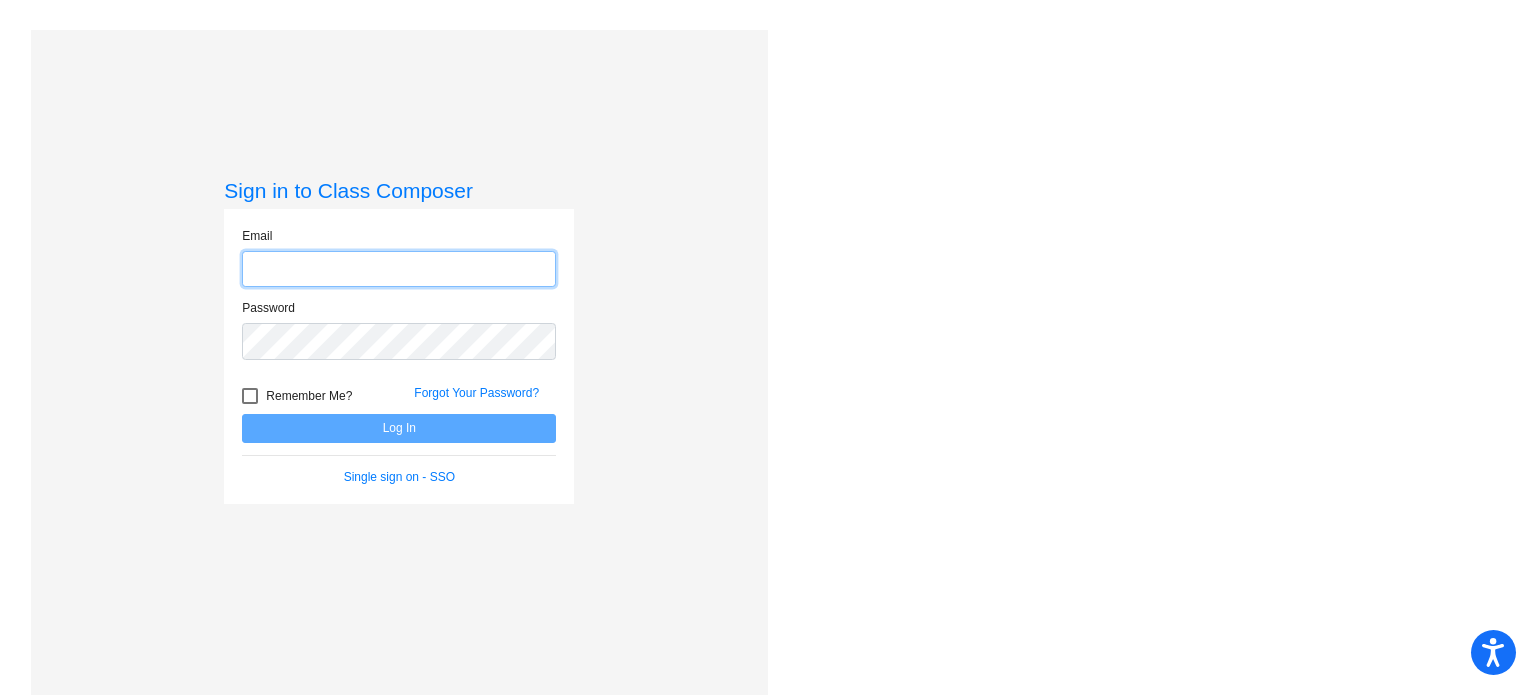 type on "j.flynn@komets.k12.mn.us" 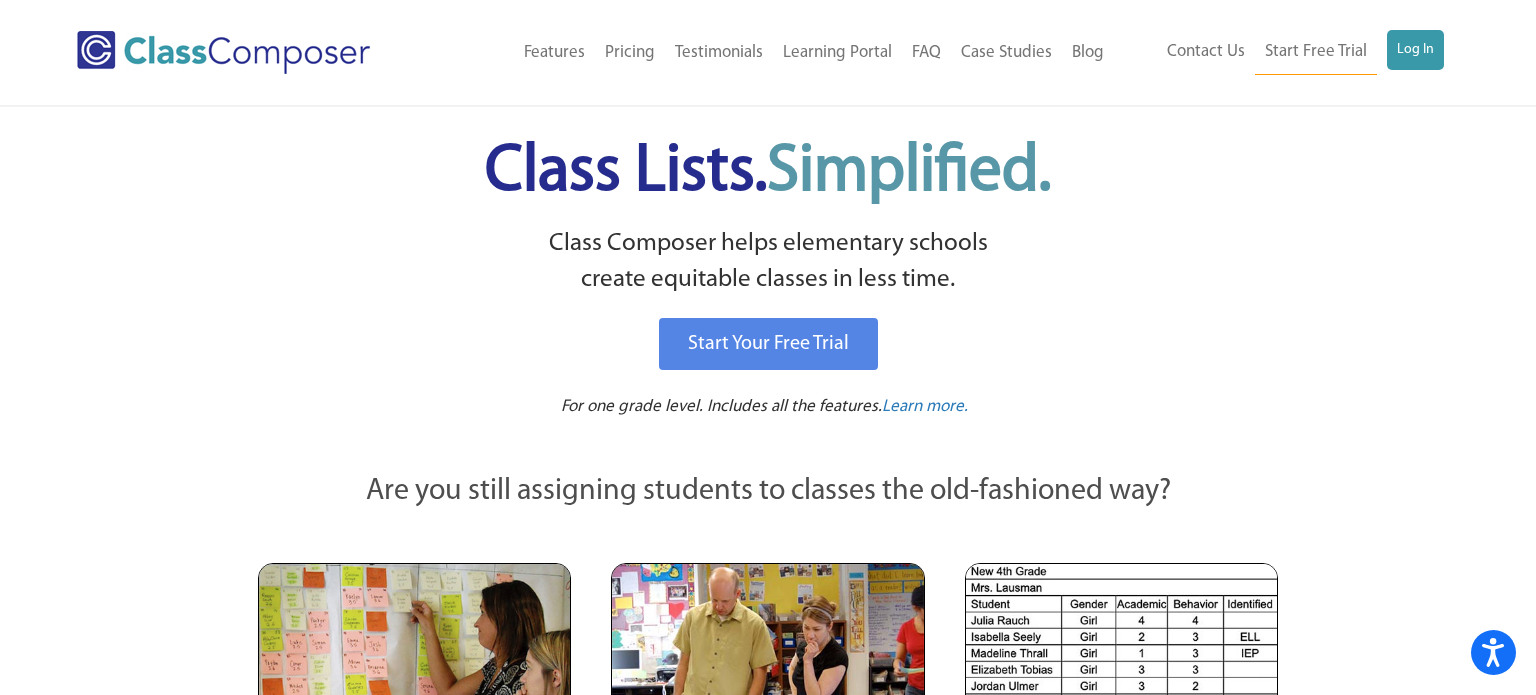 scroll, scrollTop: 0, scrollLeft: 0, axis: both 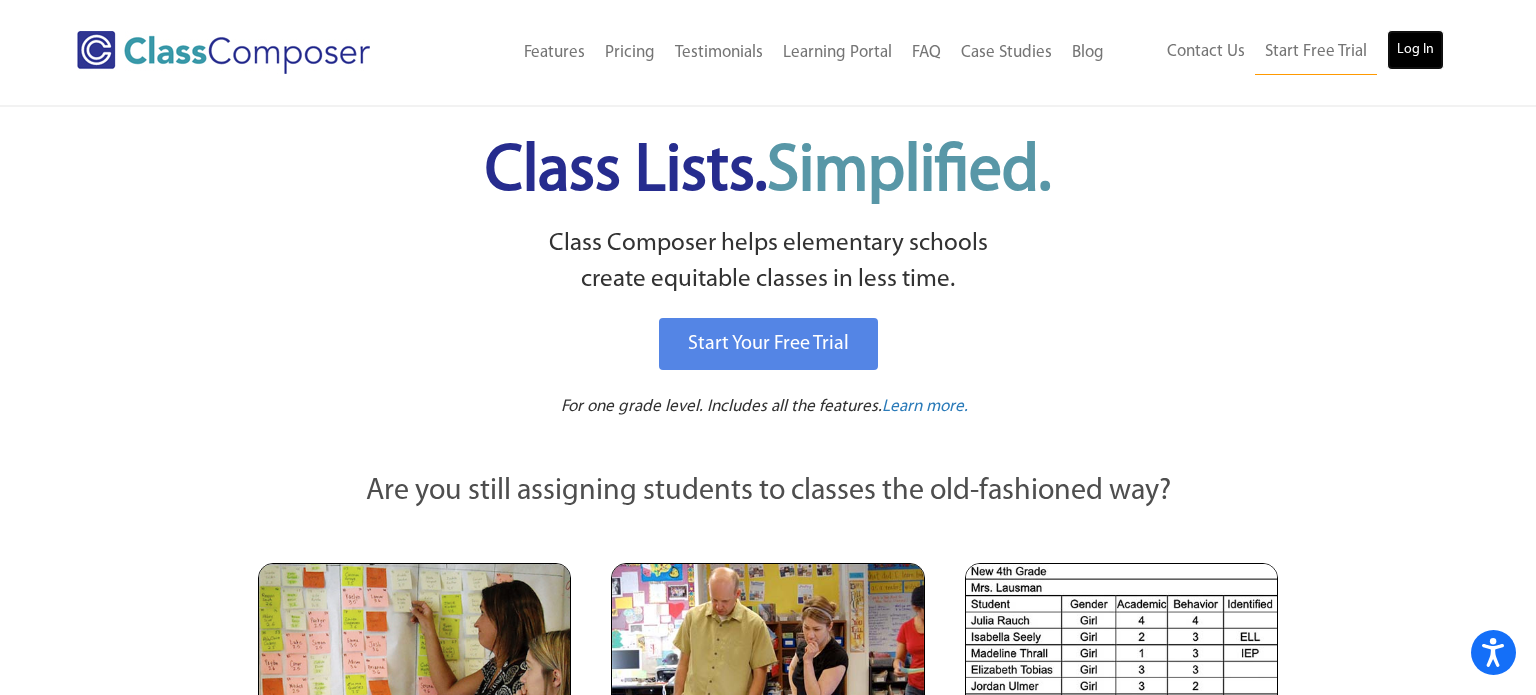click on "Log In" at bounding box center [1415, 50] 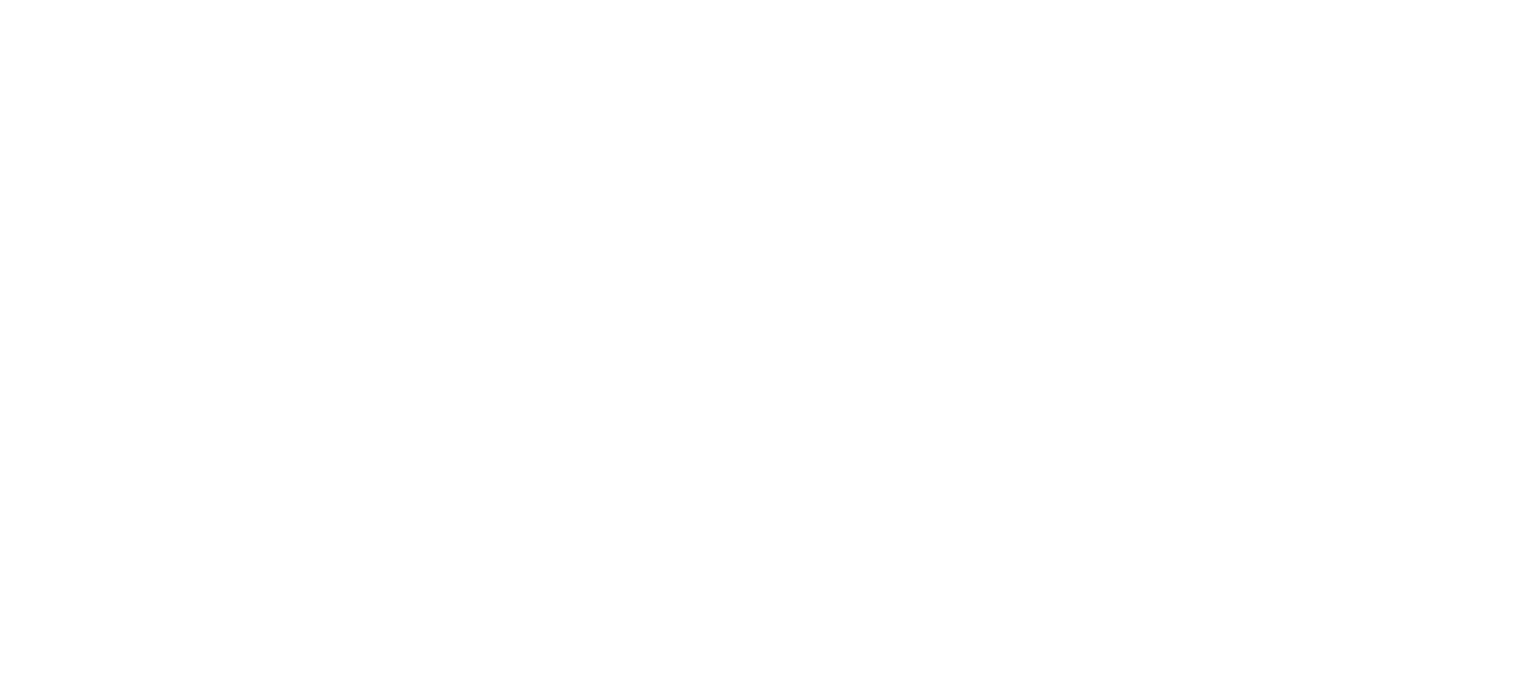 scroll, scrollTop: 0, scrollLeft: 0, axis: both 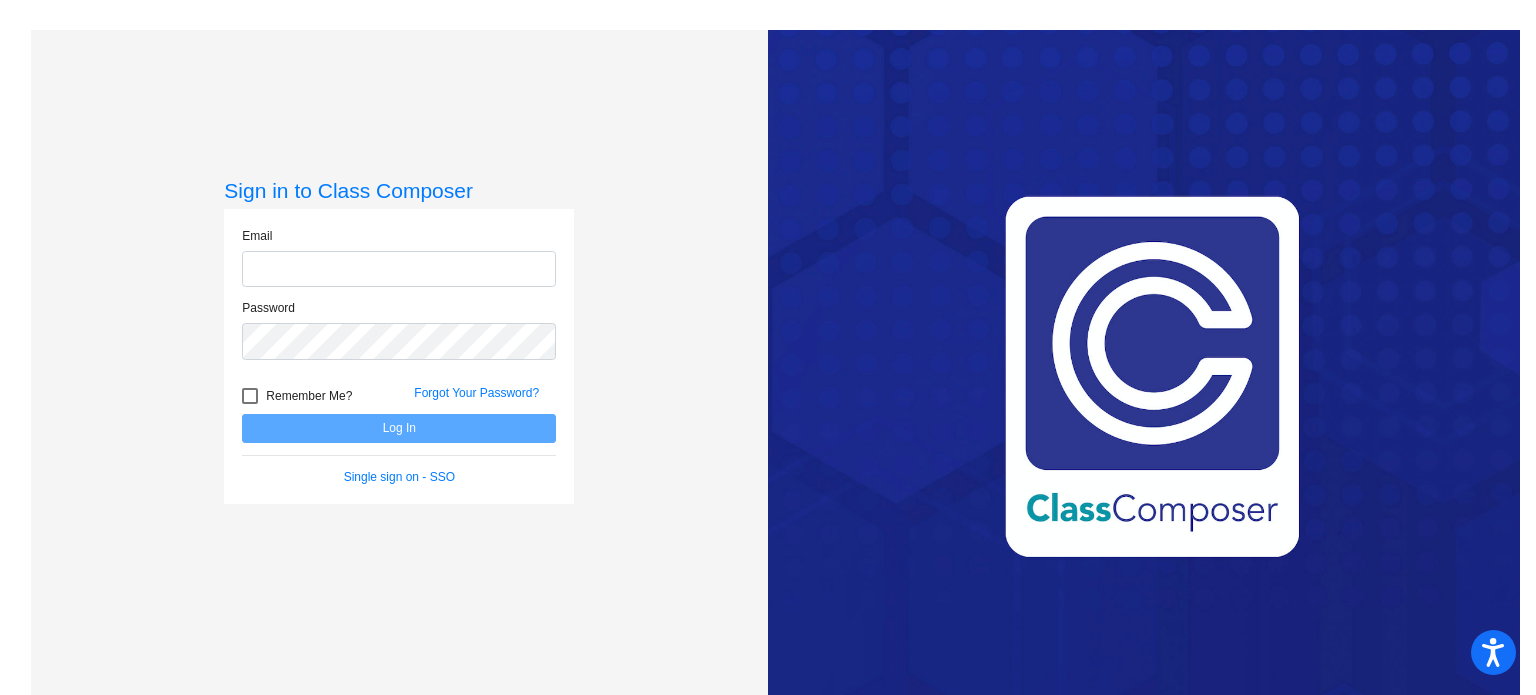 type on "j.flynn@[EMAIL]" 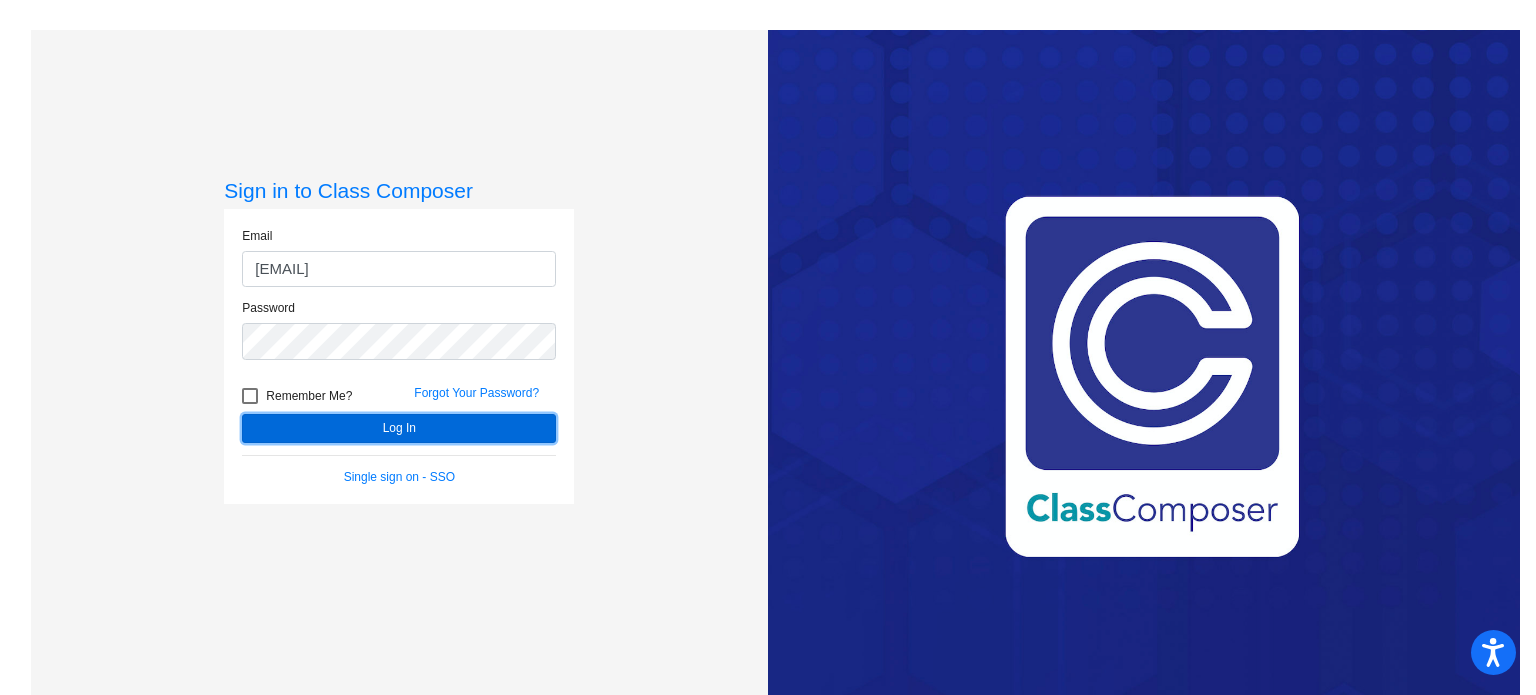 click on "Log In" 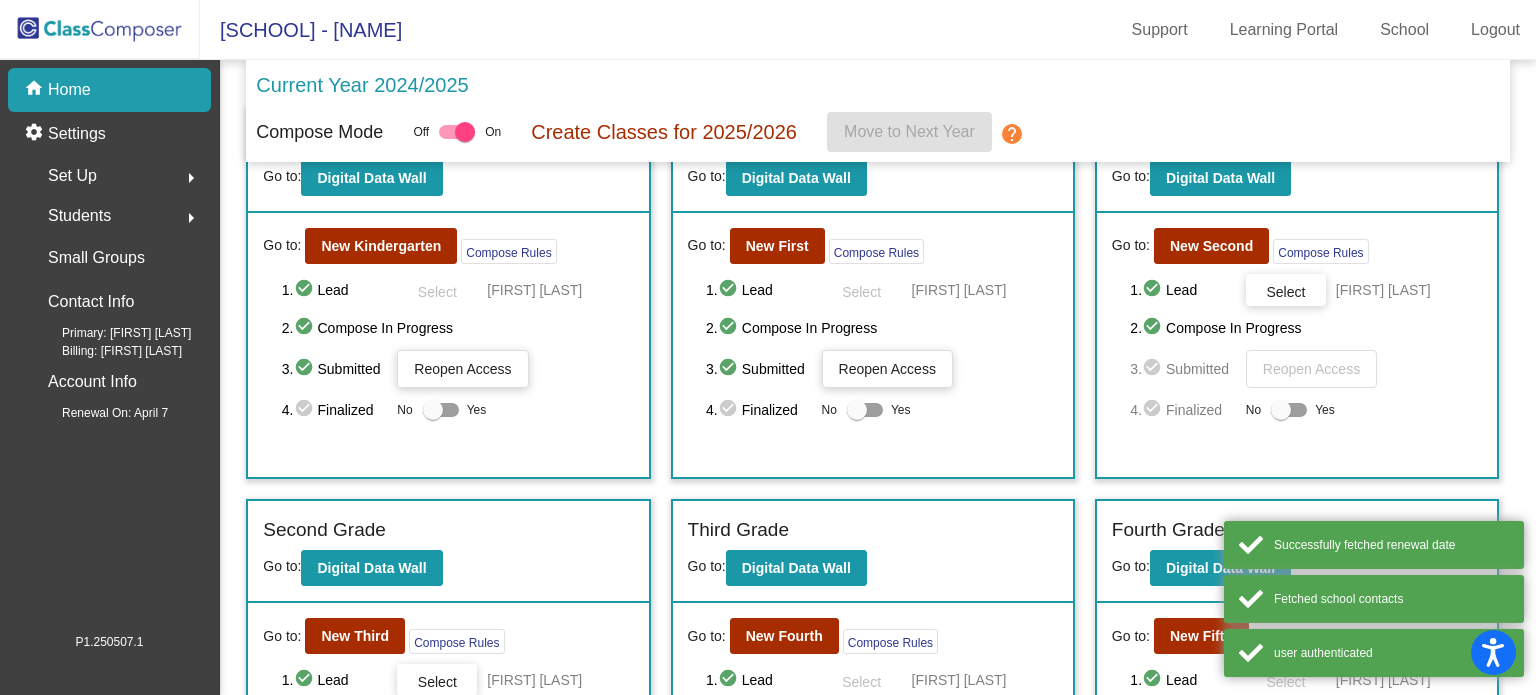 scroll, scrollTop: 78, scrollLeft: 0, axis: vertical 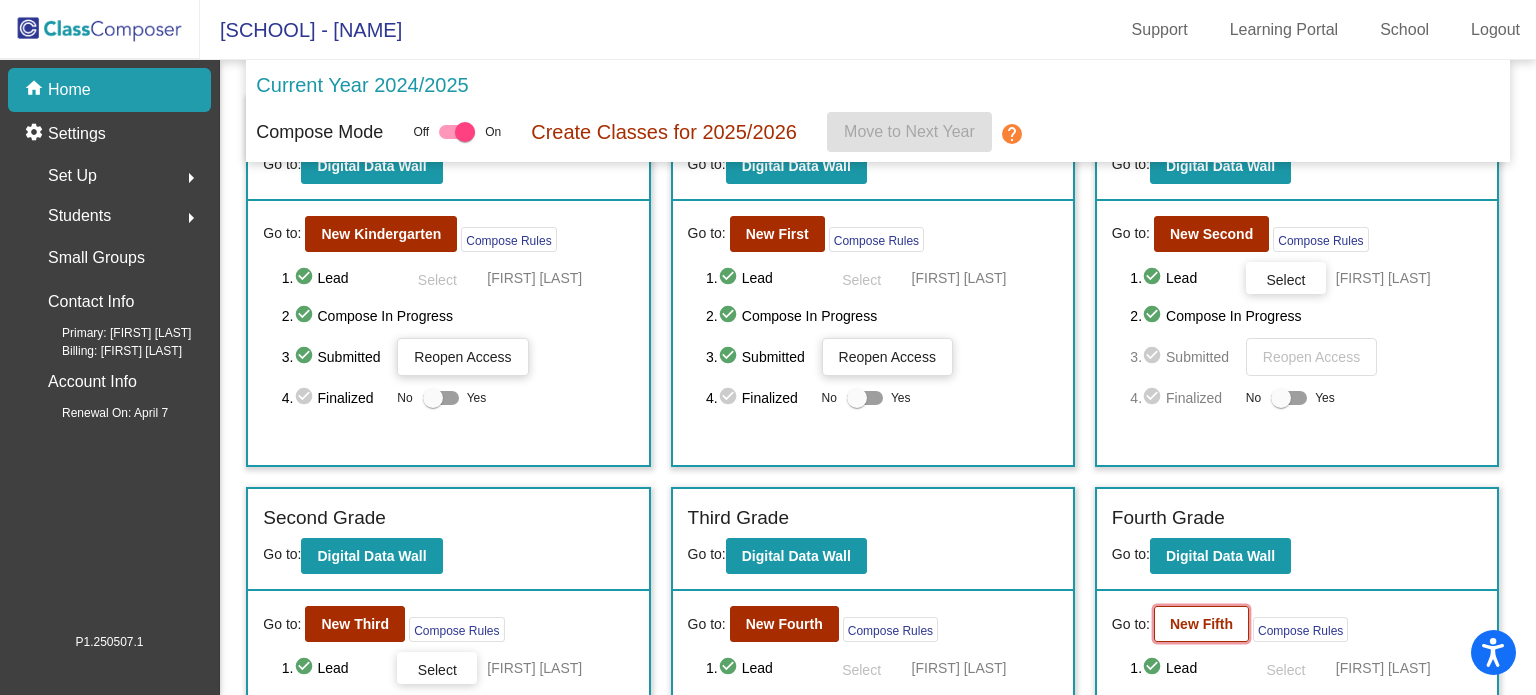 click on "New Fifth" 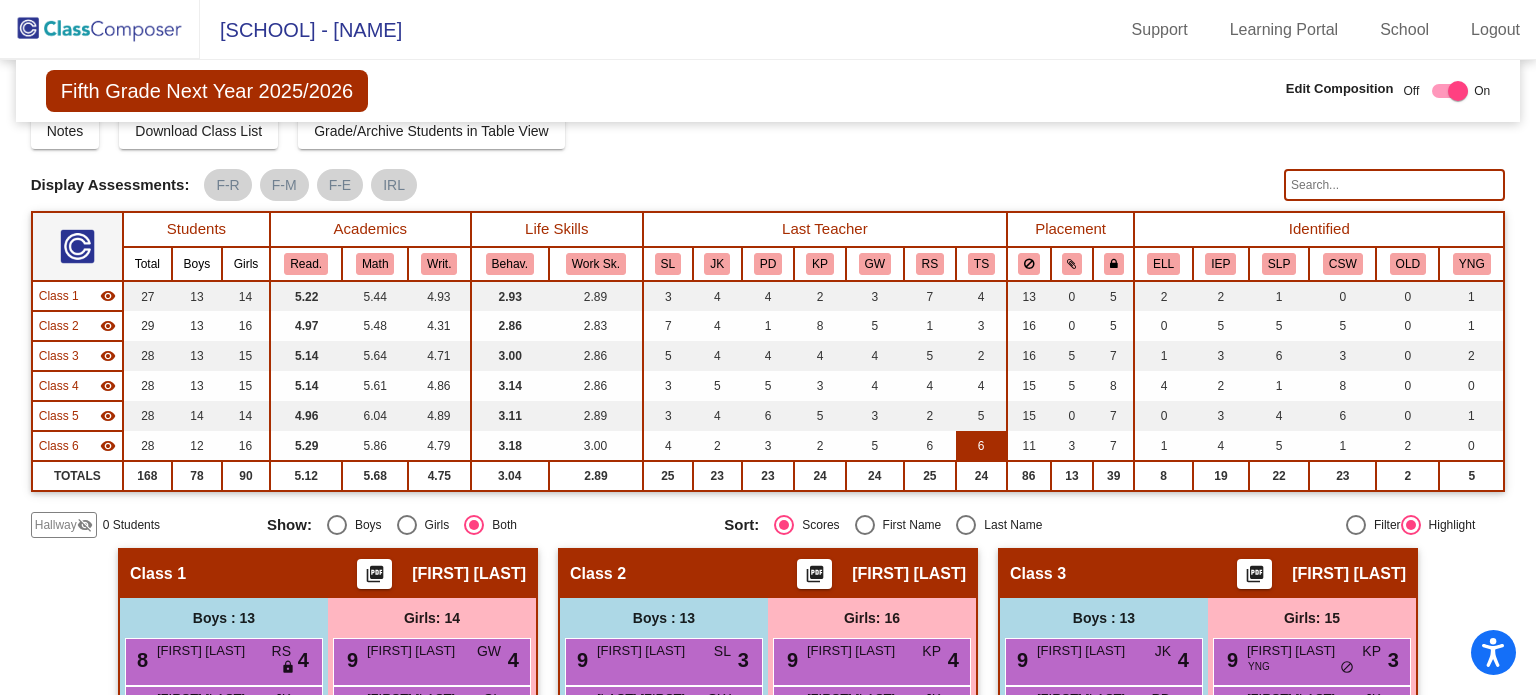 scroll, scrollTop: 51, scrollLeft: 0, axis: vertical 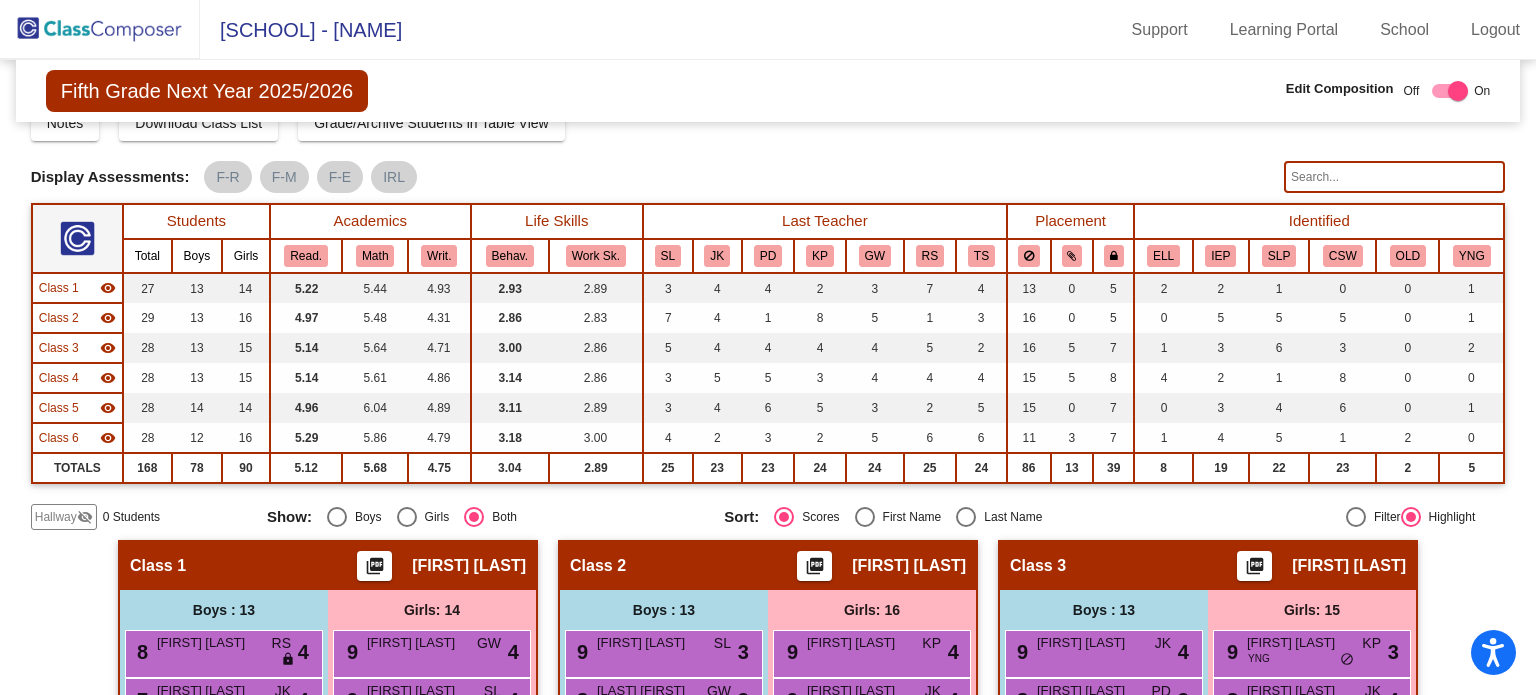click 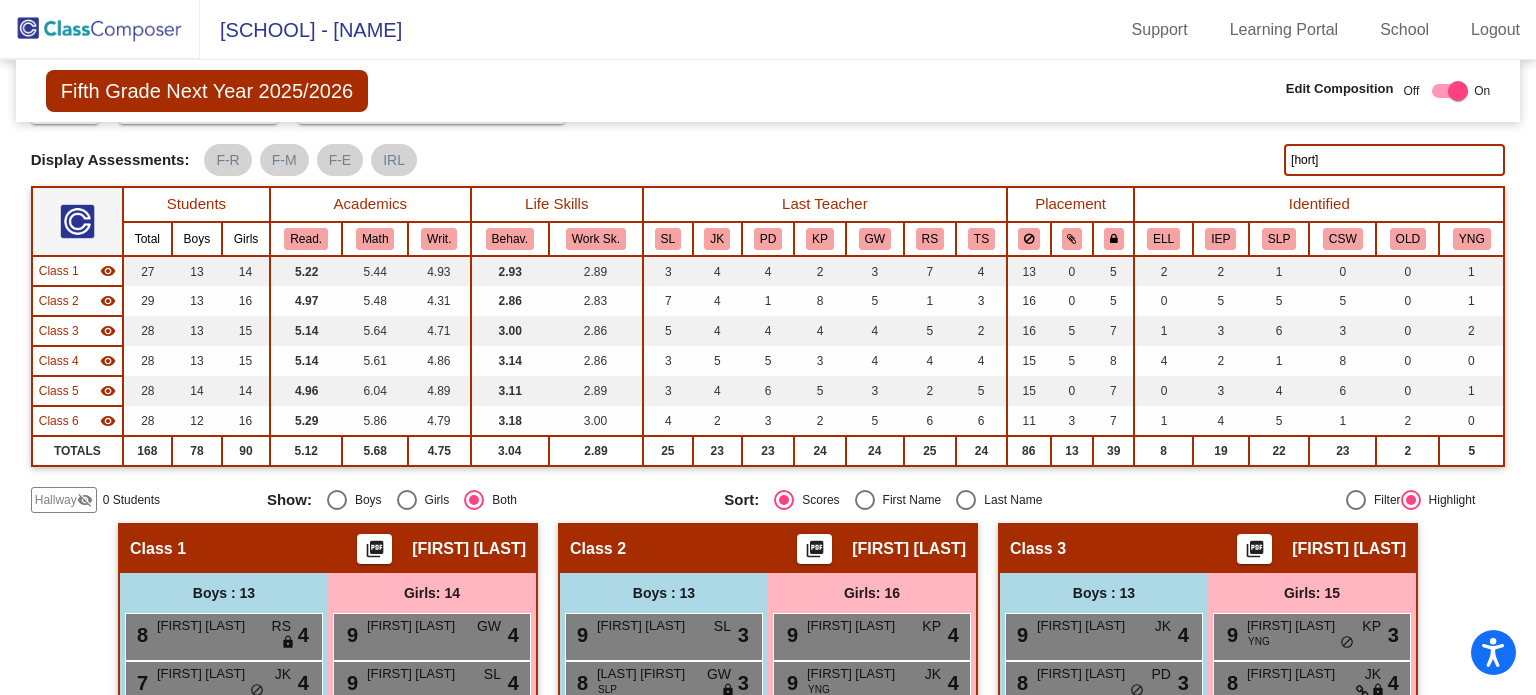 scroll, scrollTop: 0, scrollLeft: 0, axis: both 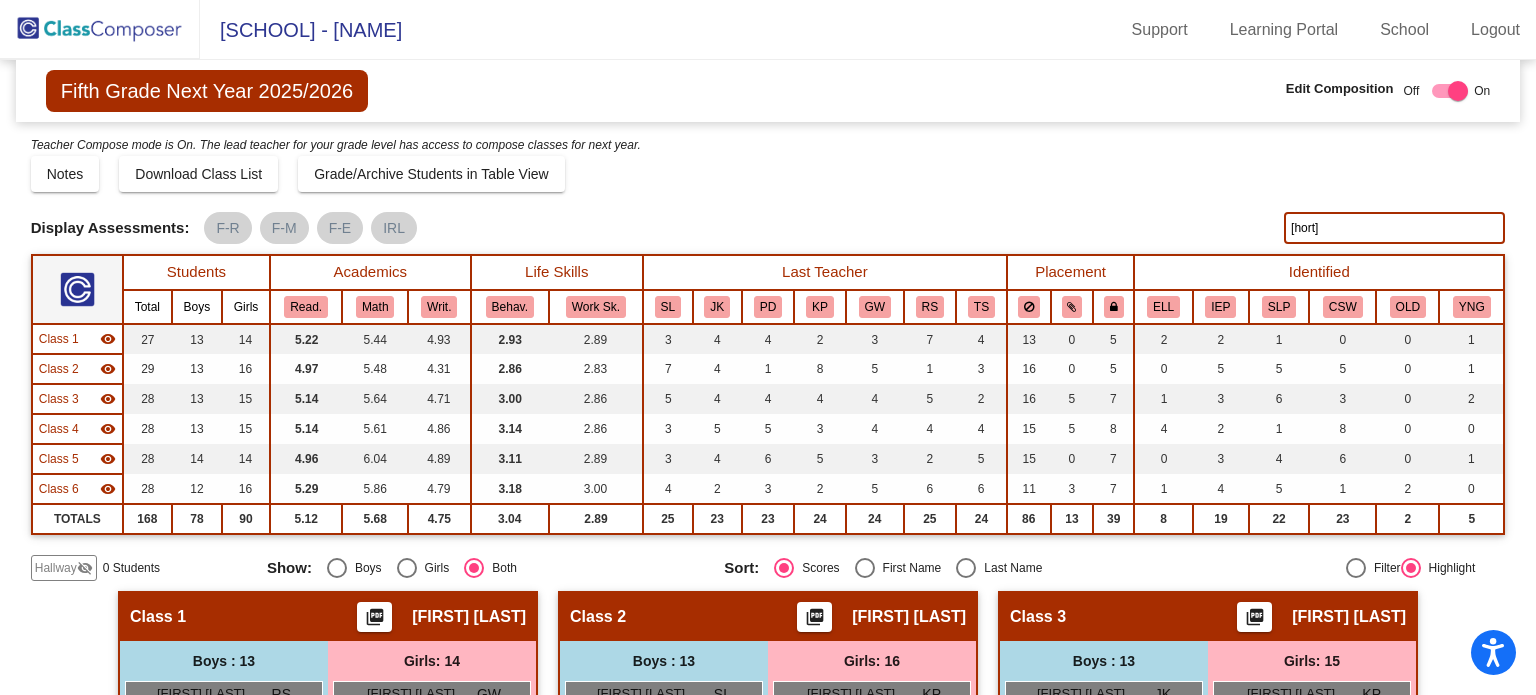 click on "hort" 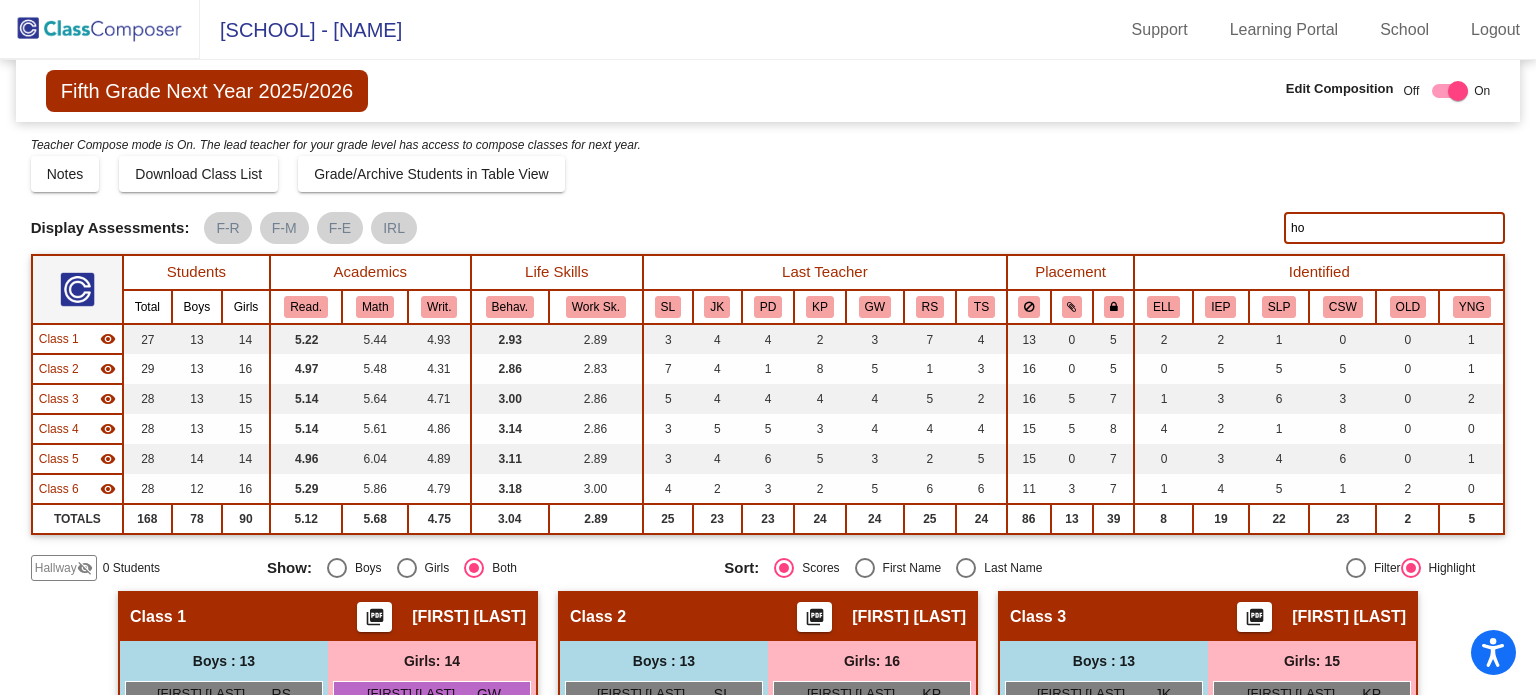 type on "h" 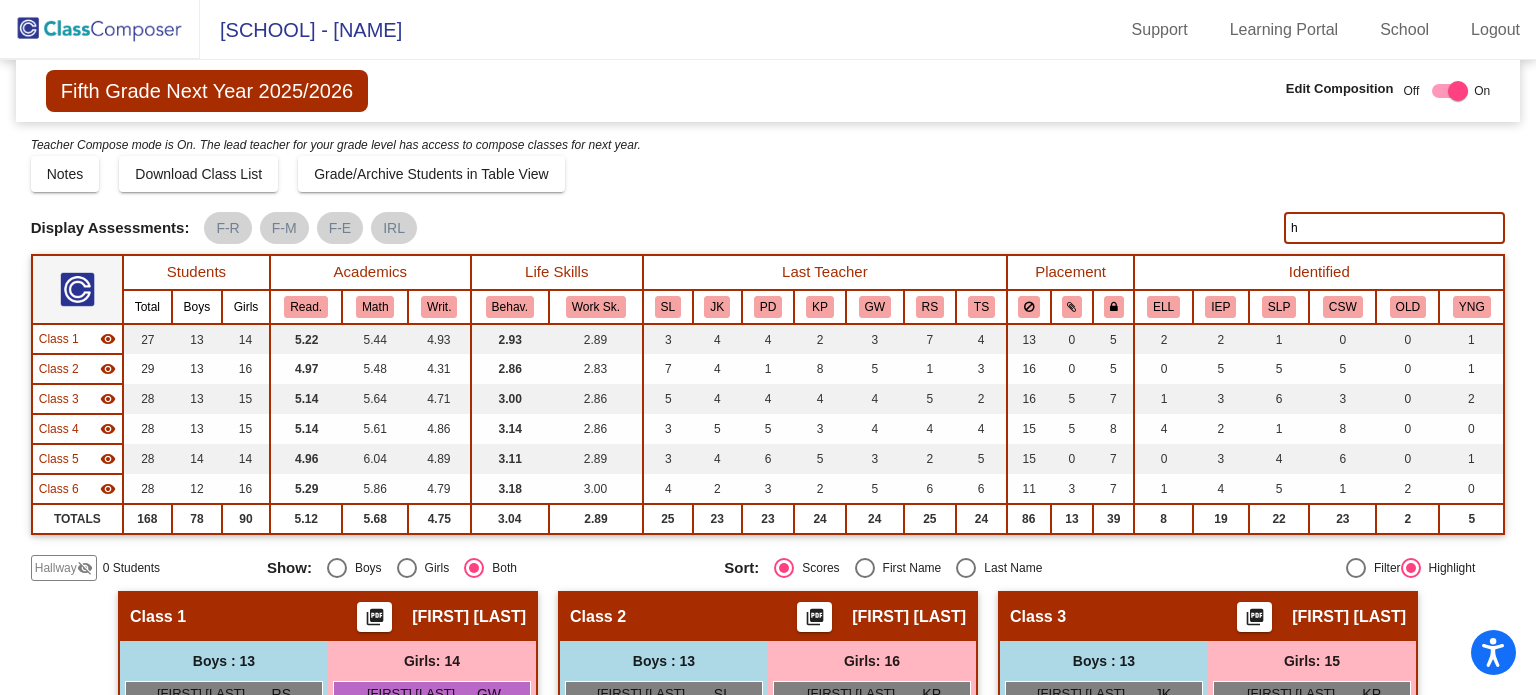 type 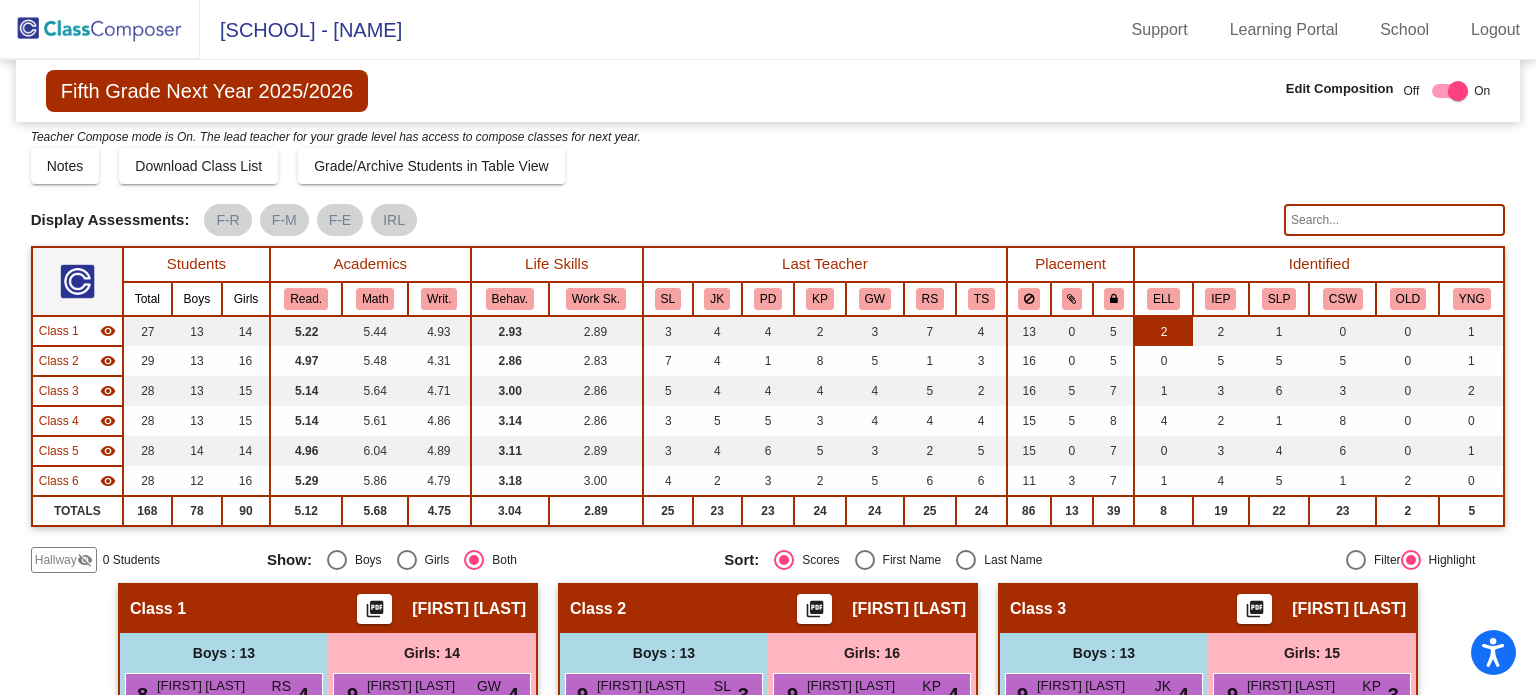 scroll, scrollTop: 10, scrollLeft: 0, axis: vertical 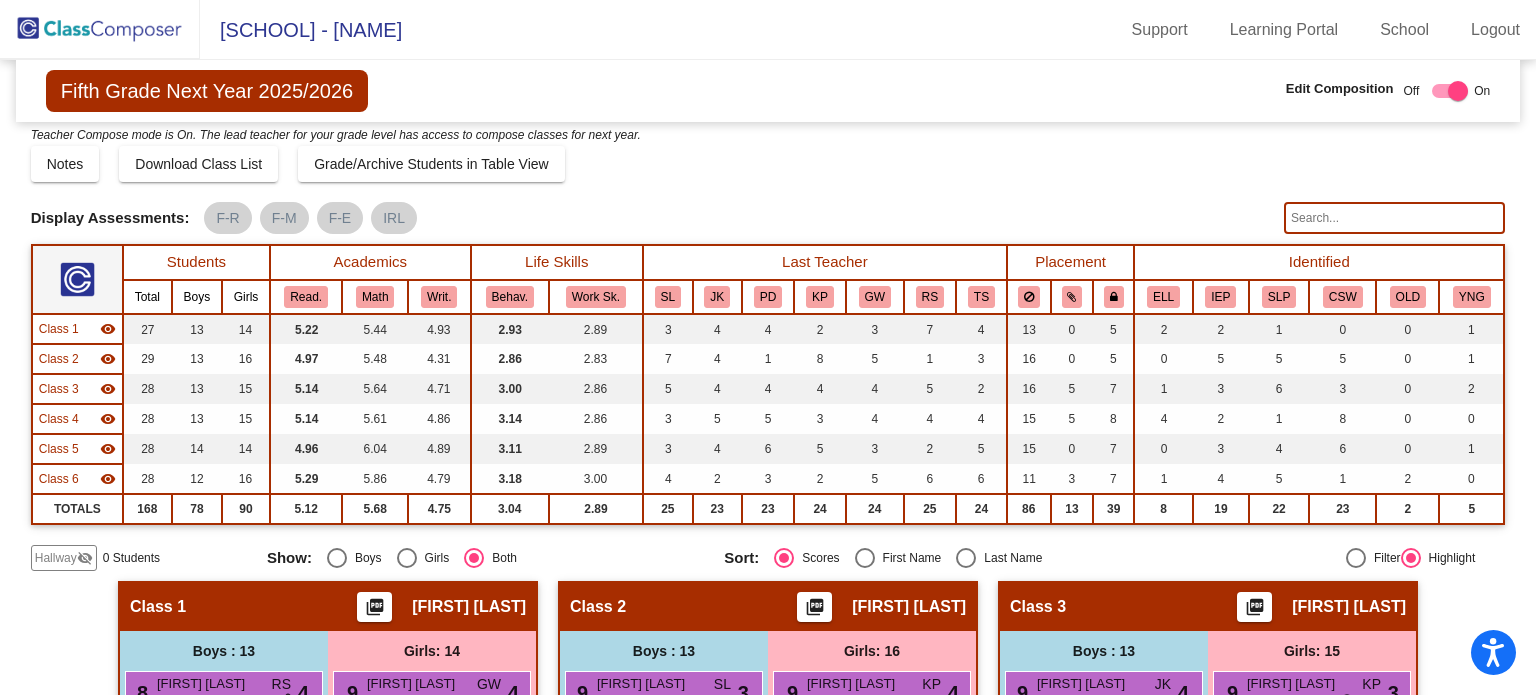 click at bounding box center [784, 558] 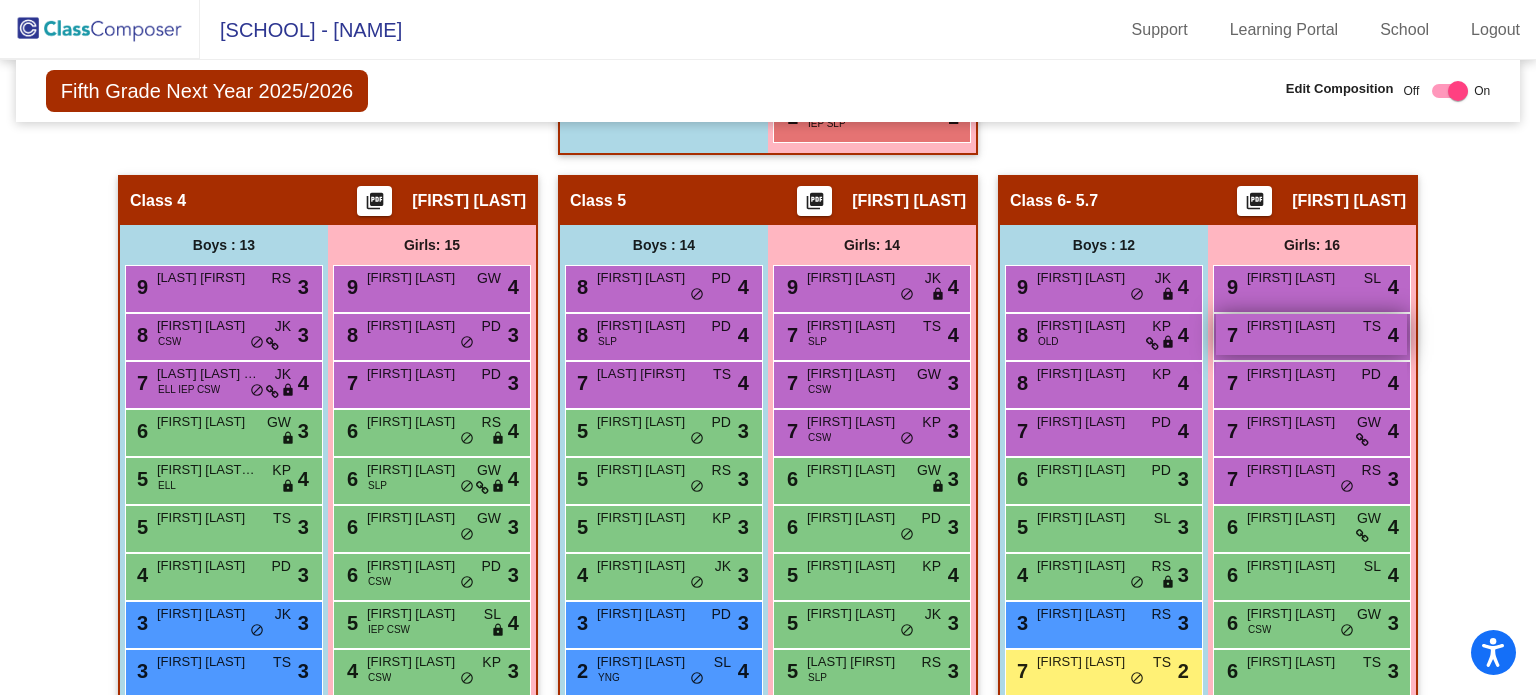 scroll, scrollTop: 1300, scrollLeft: 0, axis: vertical 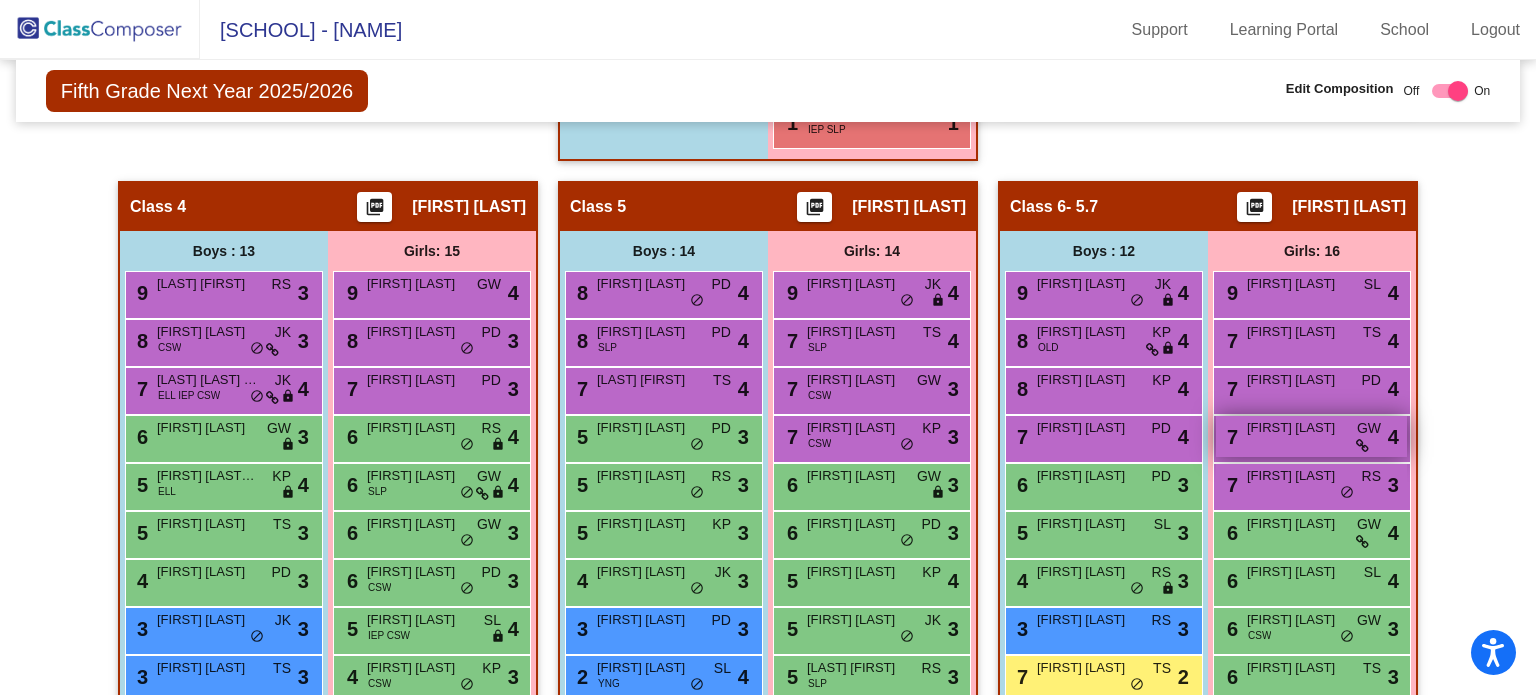 click on "7 Harper Horton GW lock do_not_disturb_alt 4" at bounding box center [1311, 436] 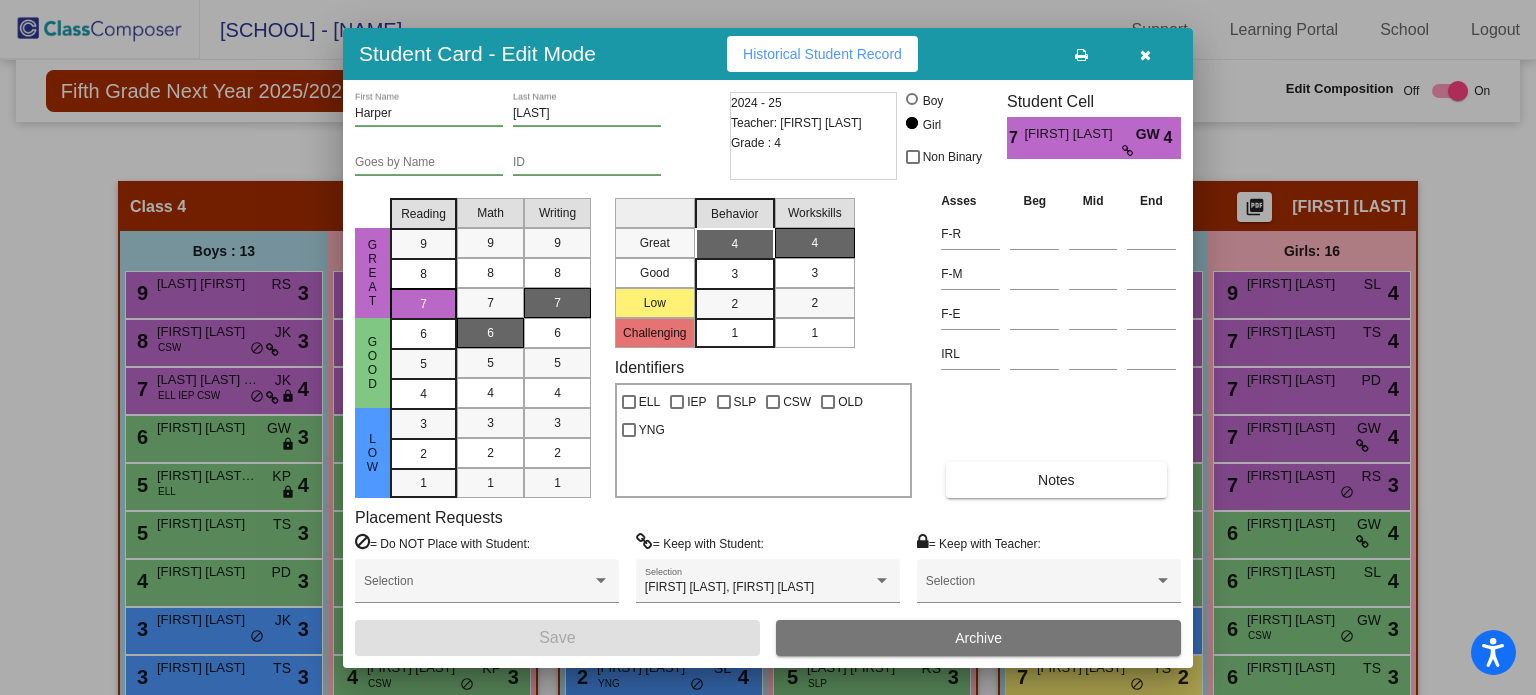 click at bounding box center [1145, 55] 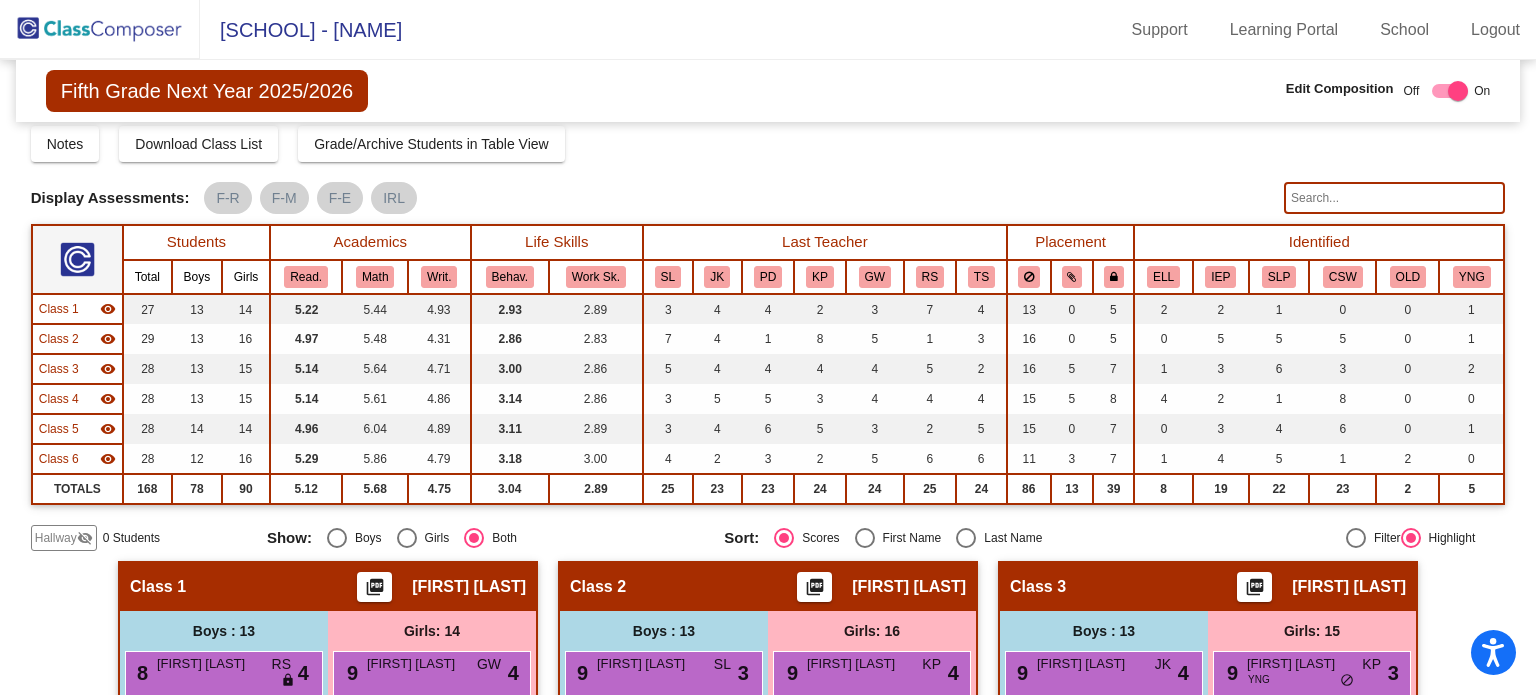 scroll, scrollTop: 0, scrollLeft: 0, axis: both 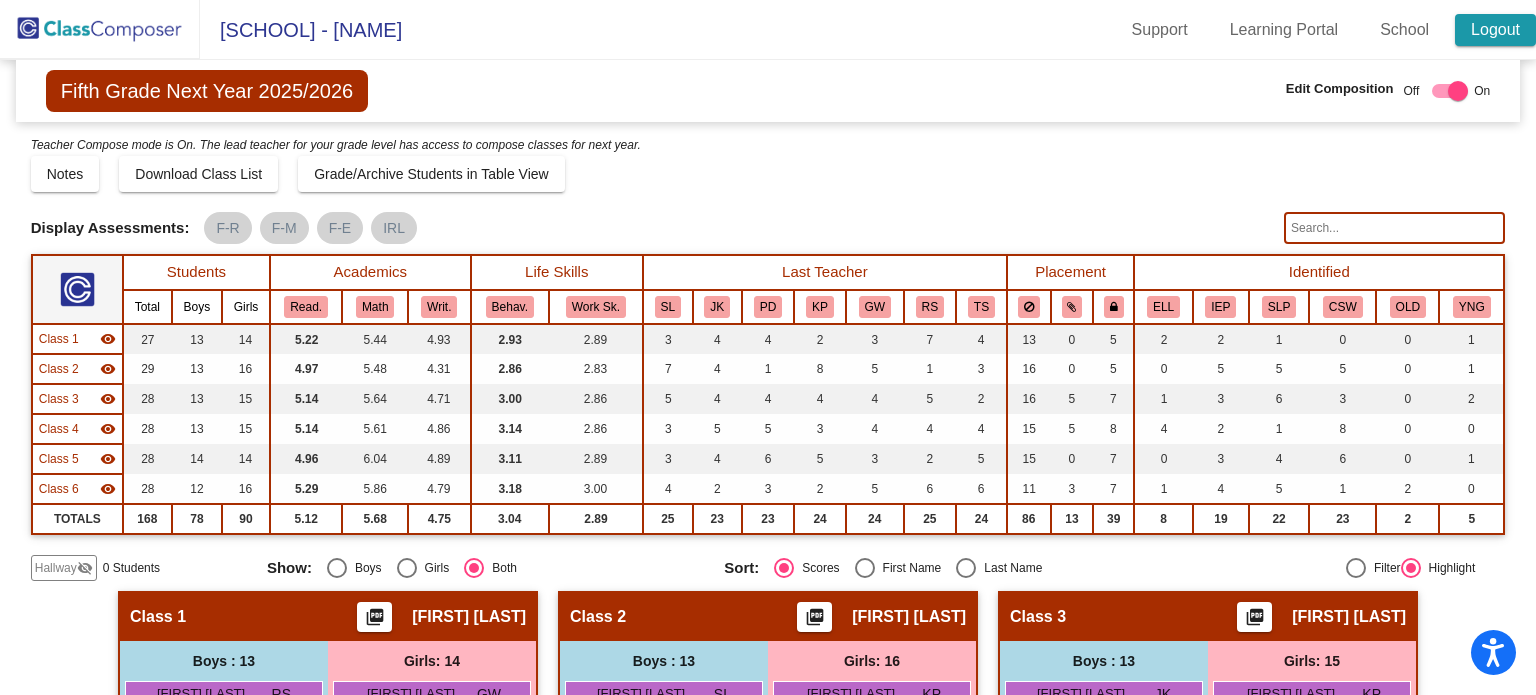 click on "Logout" 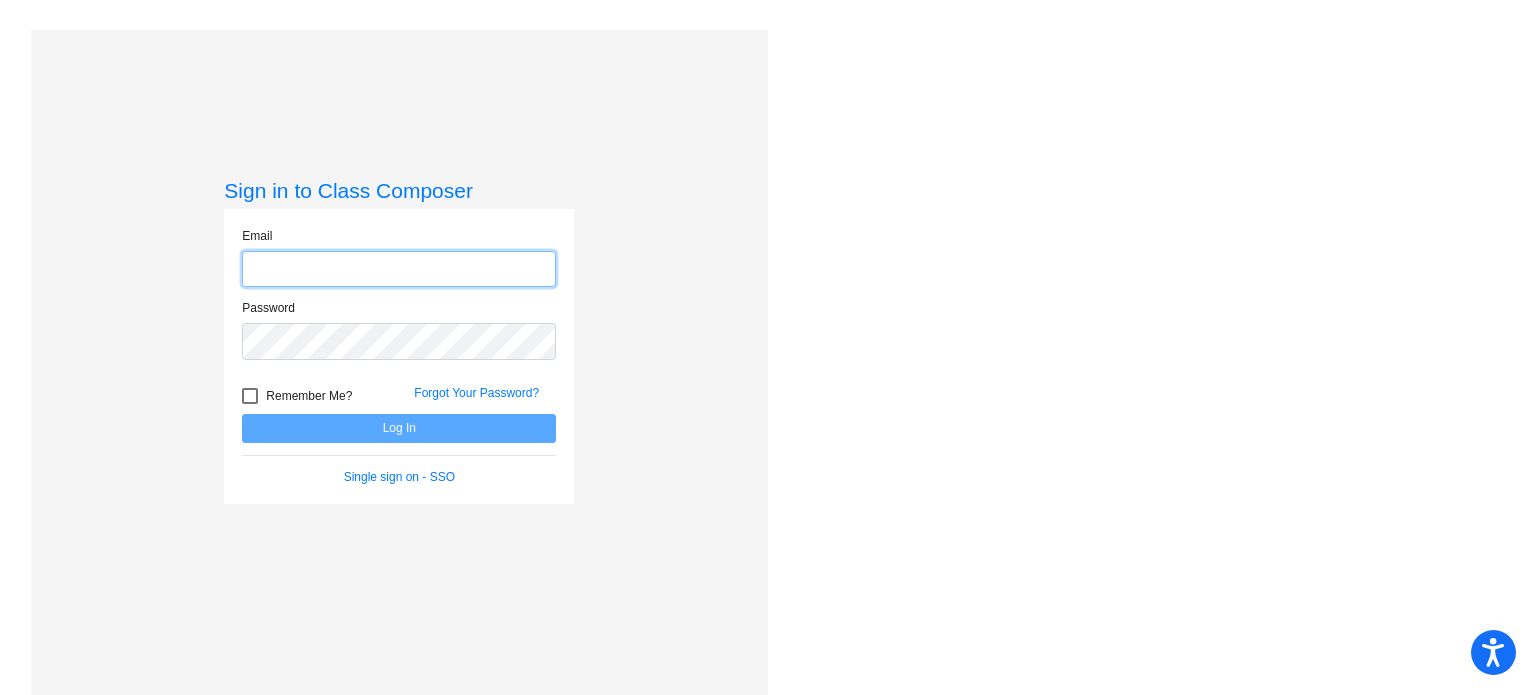 type on "j.flynn@komets.k12.mn.us" 